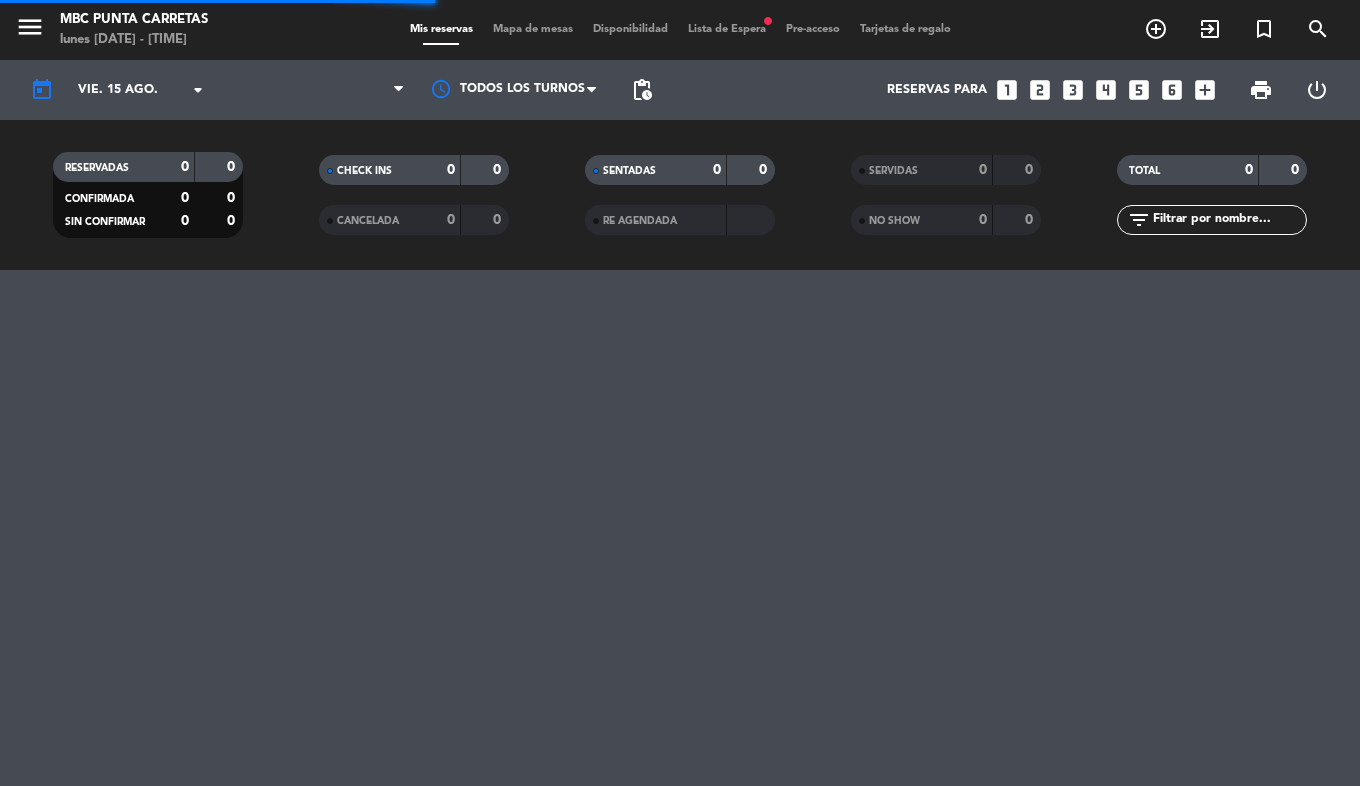 click on "vie. 15 ago." 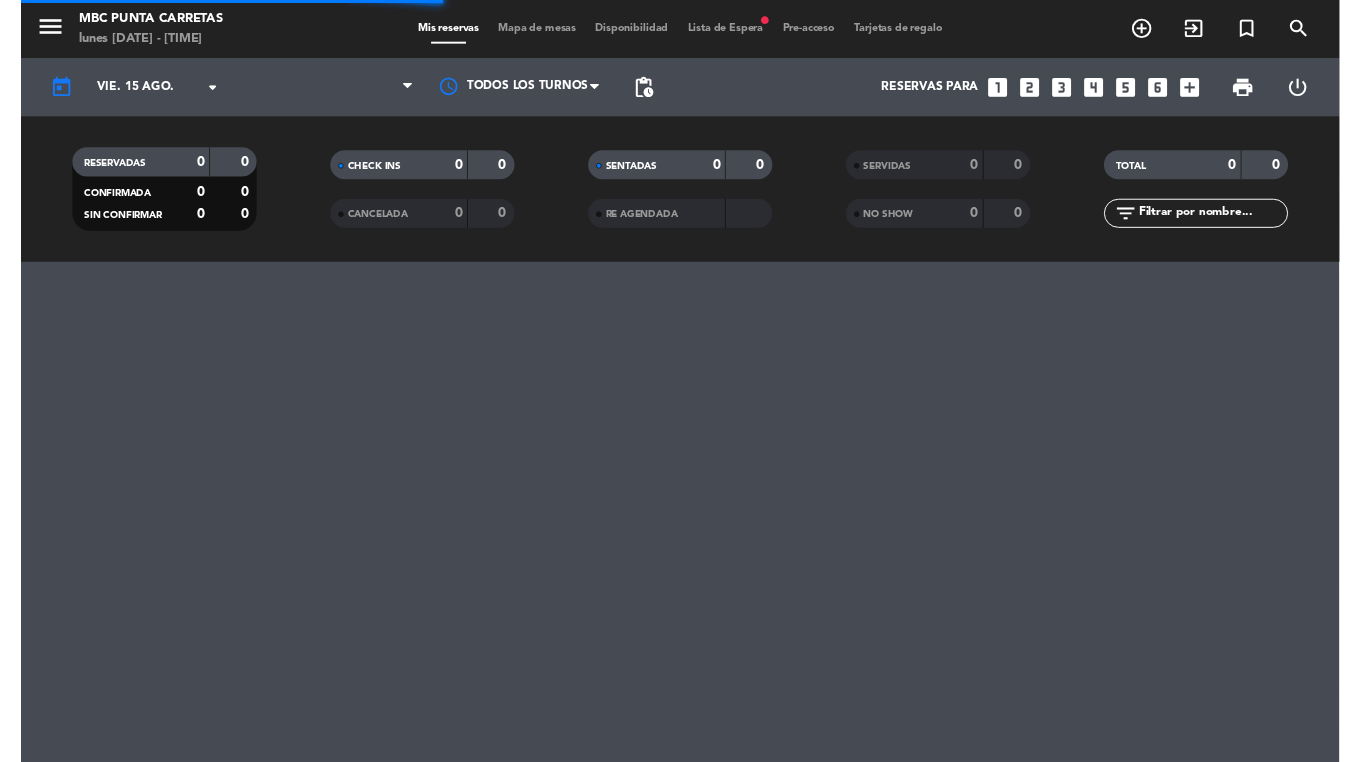 scroll, scrollTop: 0, scrollLeft: 0, axis: both 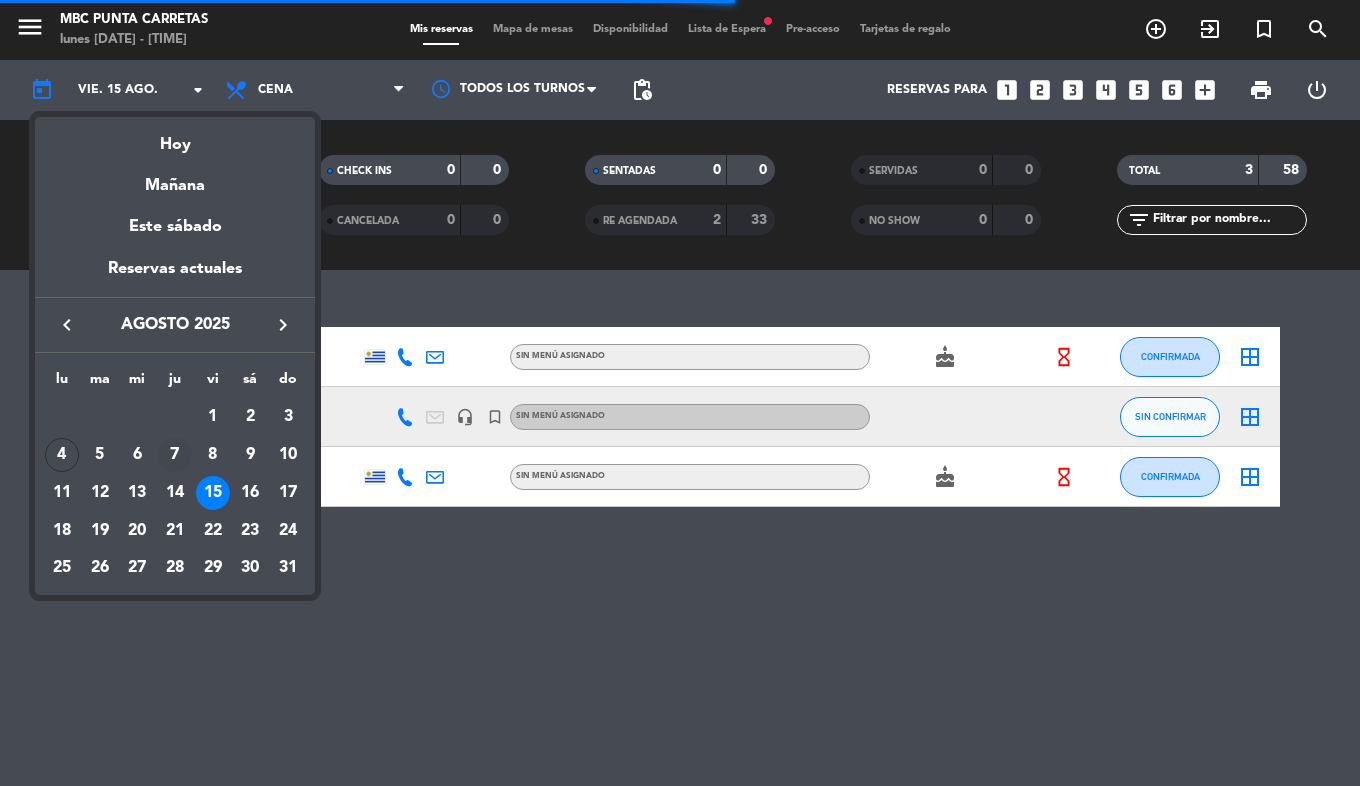 click on "7" at bounding box center (175, 455) 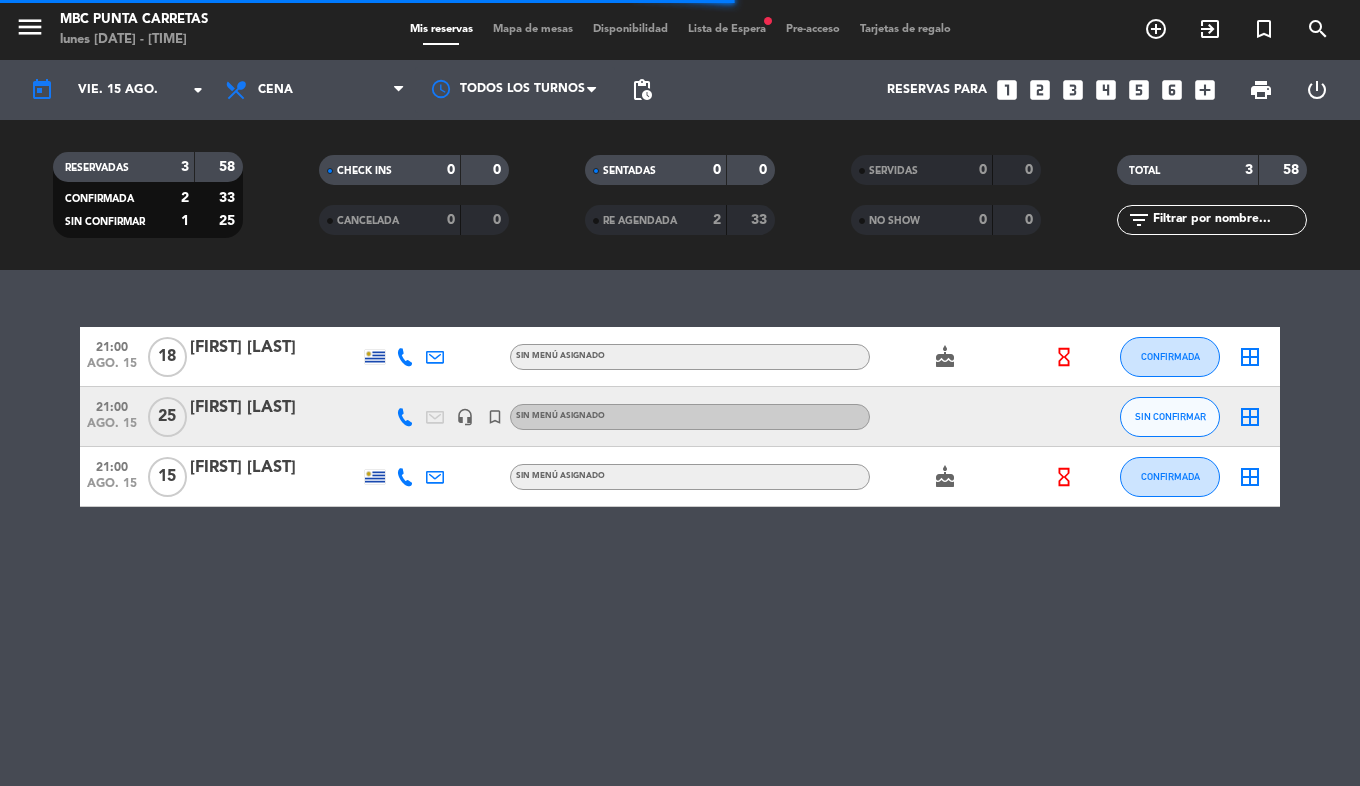 type on "jue. 7 ago." 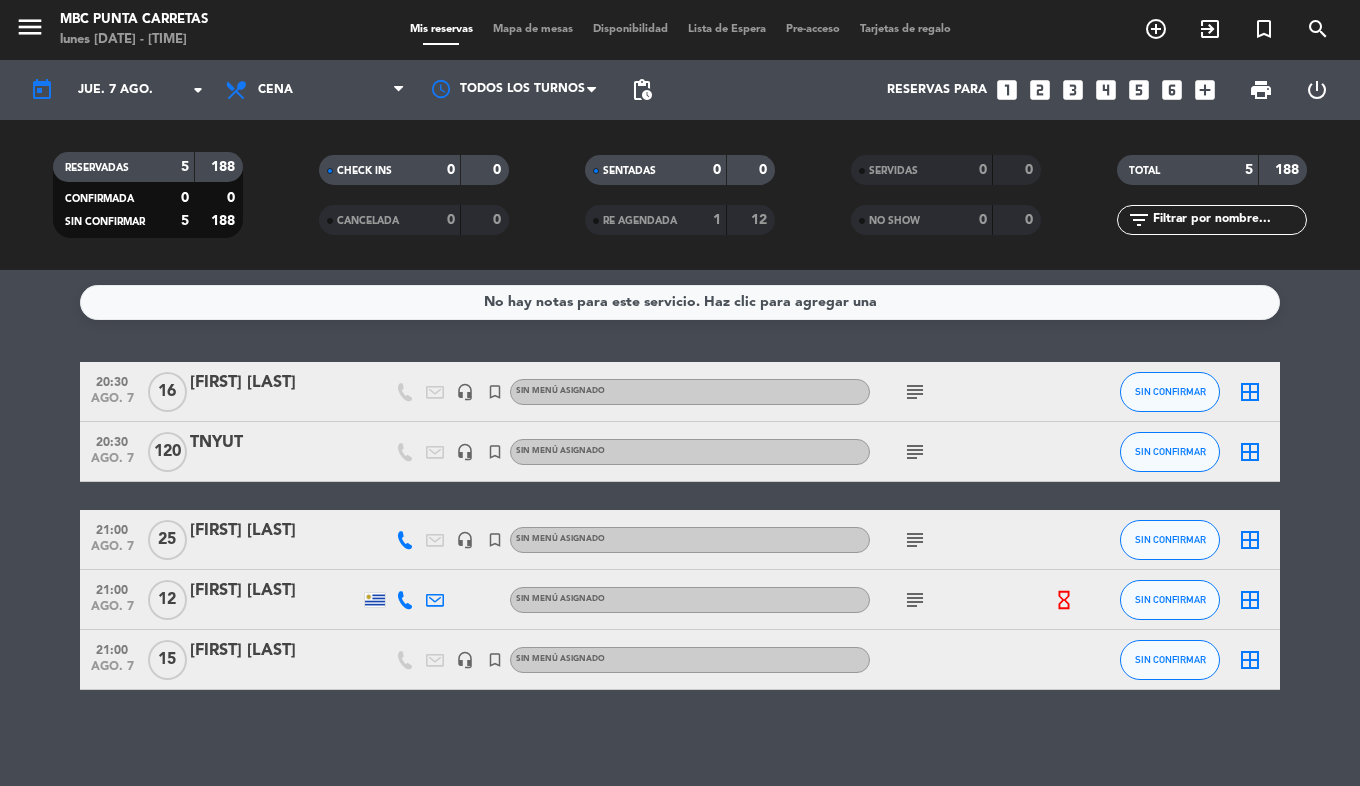 click on "[FIRST] [LAST]" 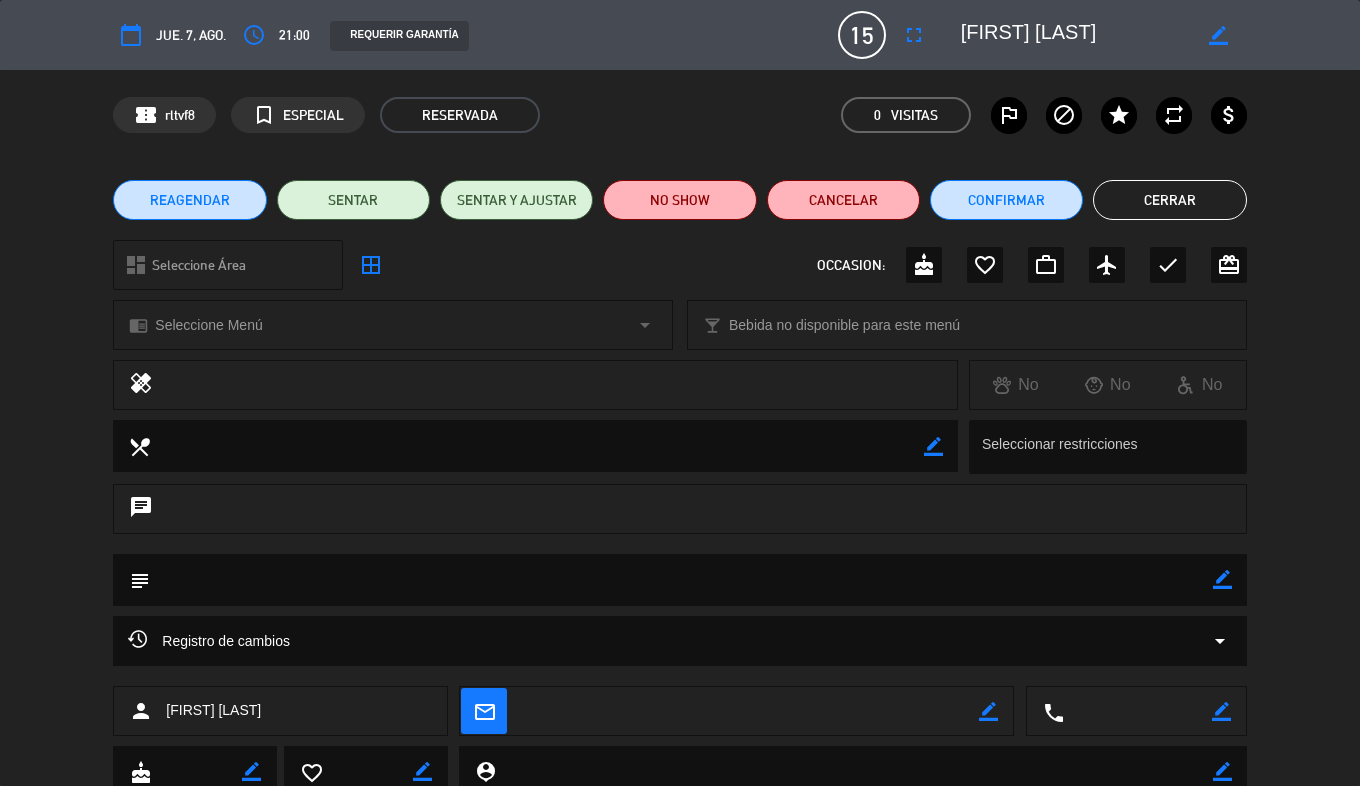 click on "border_color" 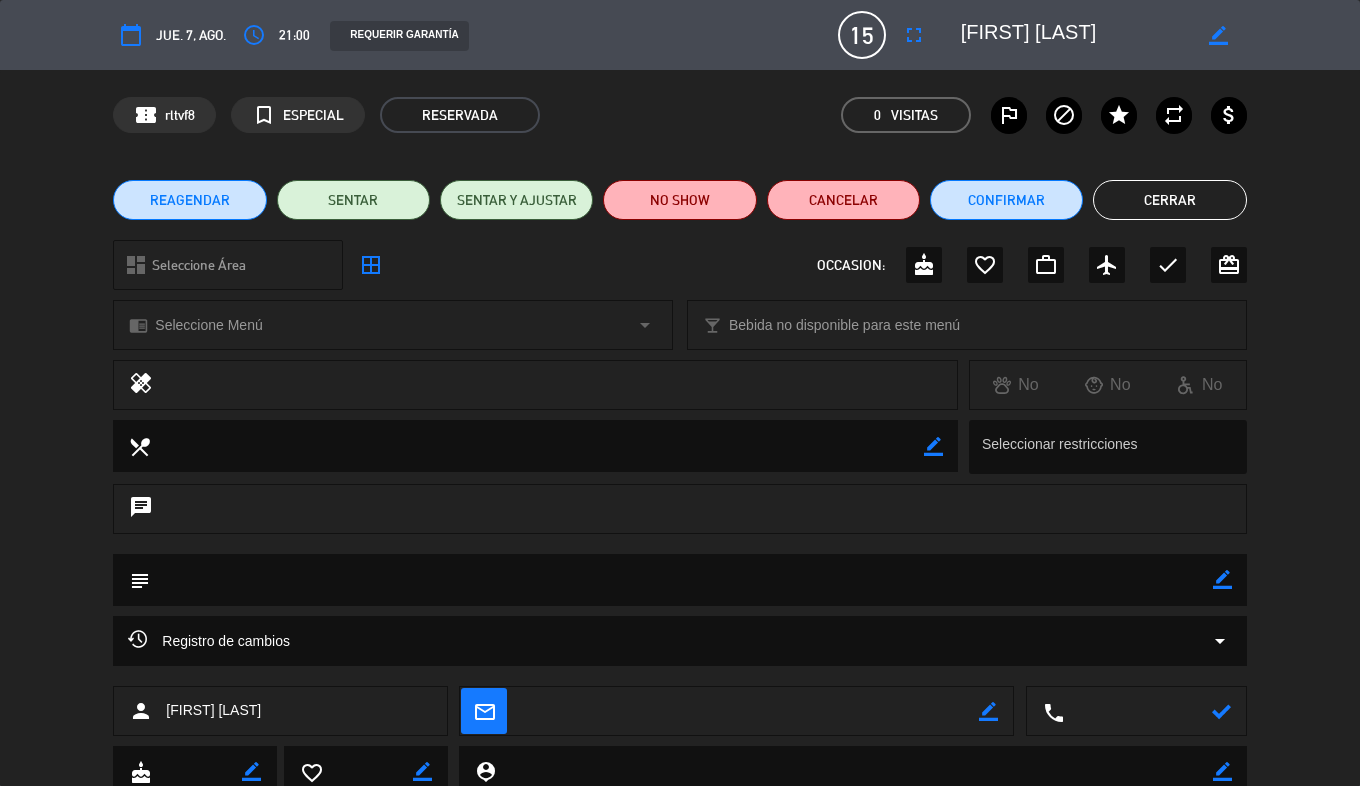 click 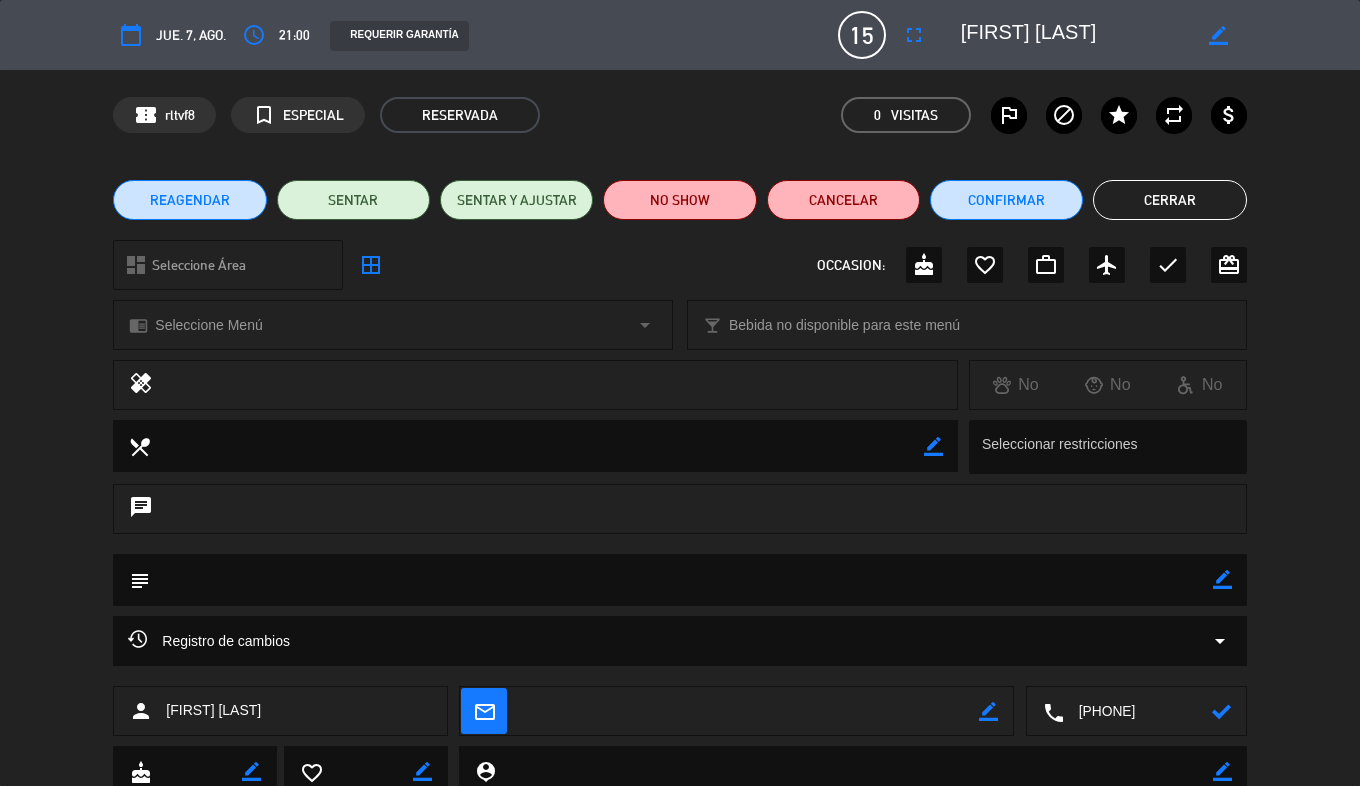 type on "[PHONE]" 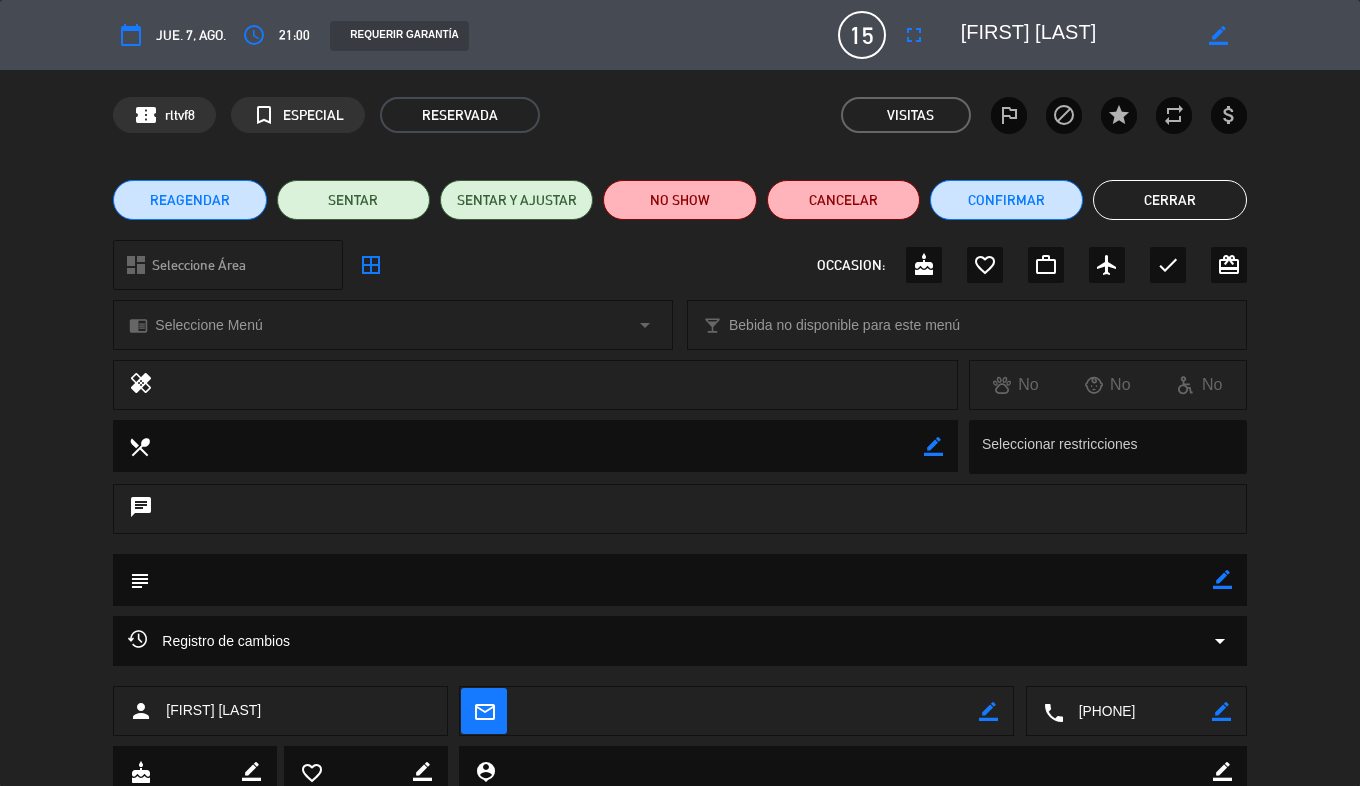 click on "Cerrar" 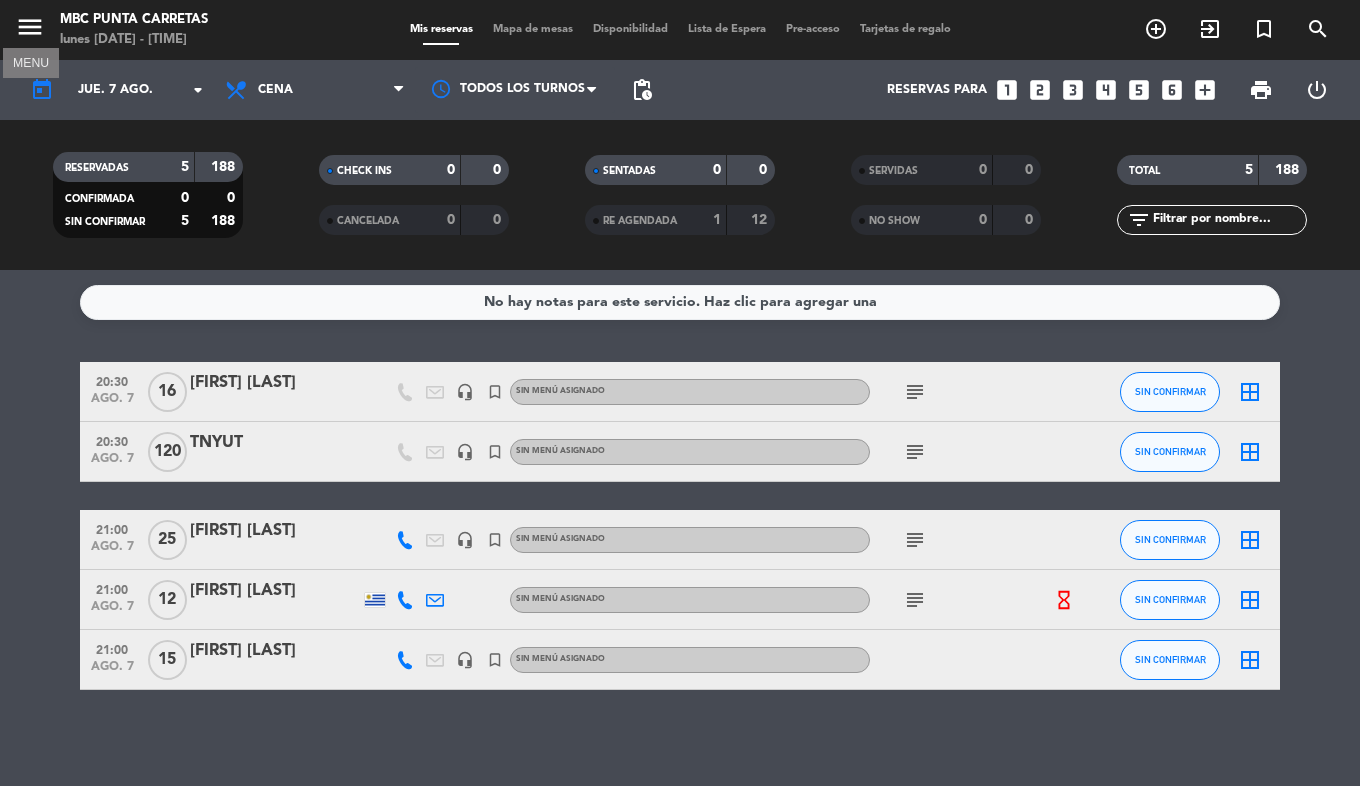 click on "menu" at bounding box center [30, 27] 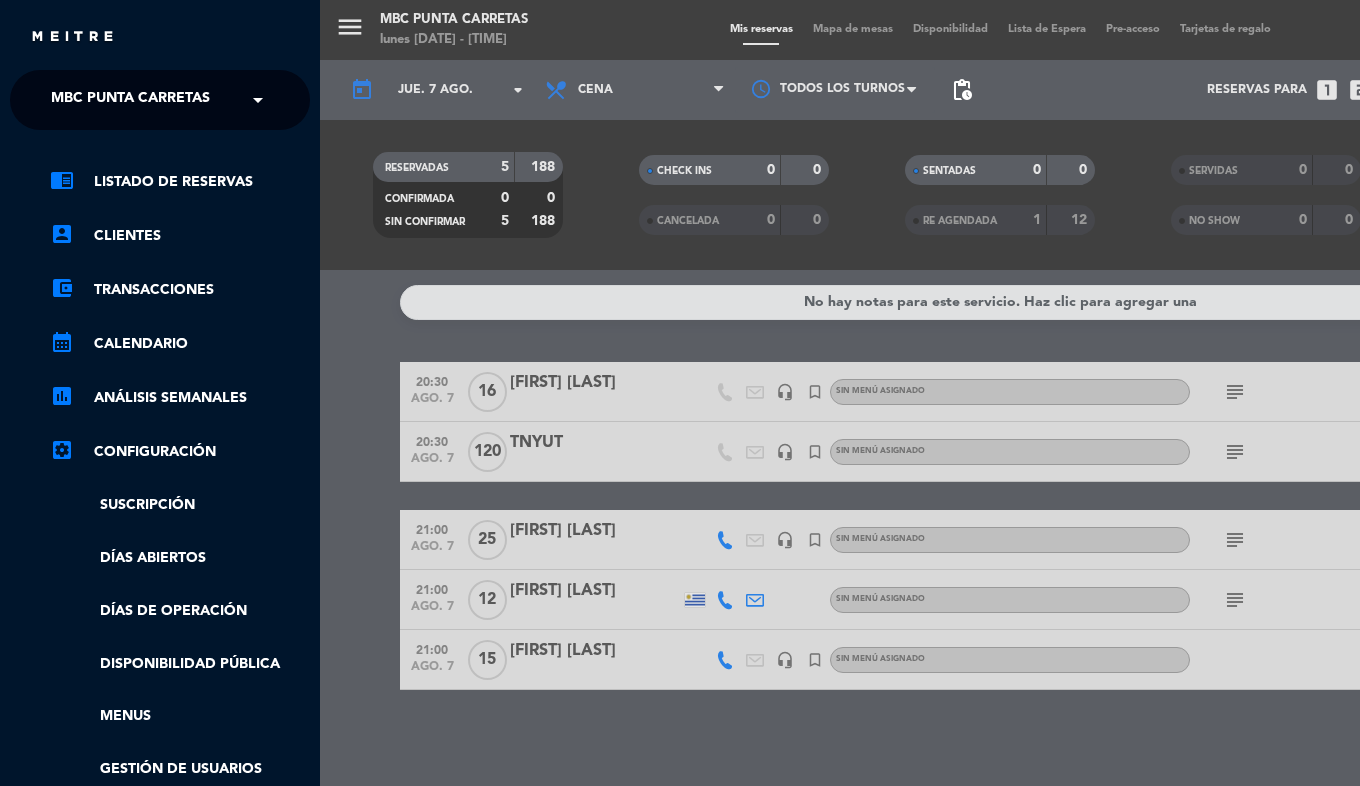 click on "MBC Punta Carretas" 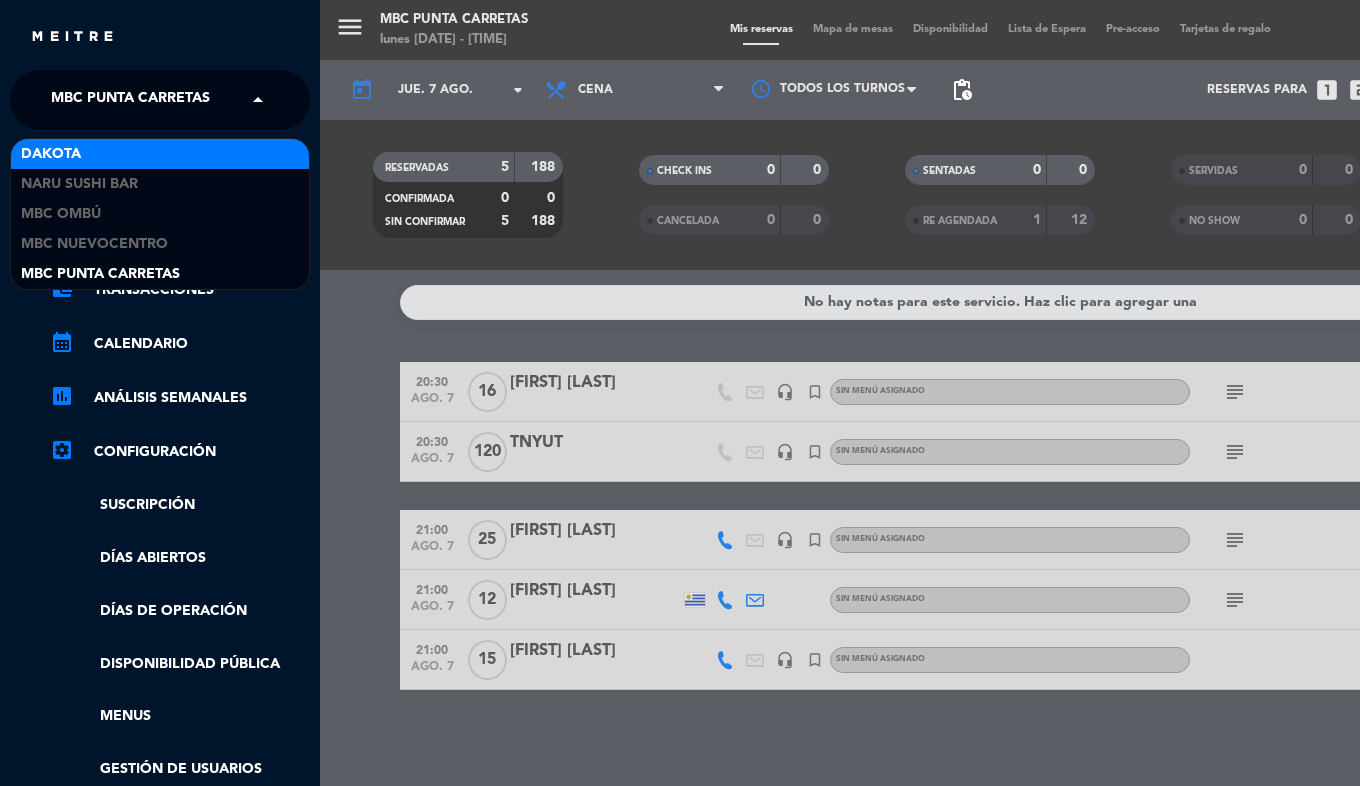 click on "Dakota" at bounding box center (160, 154) 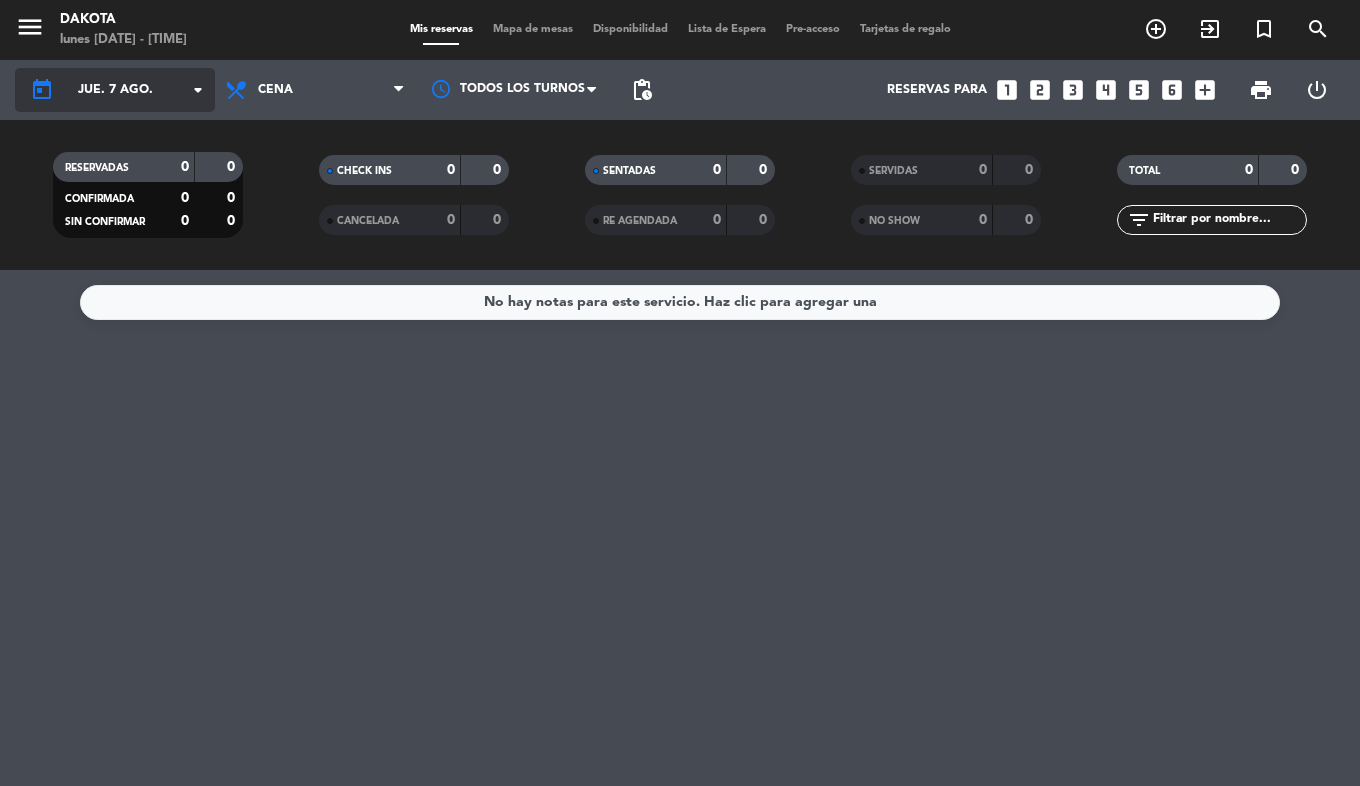 click on "jue. 7 ago." 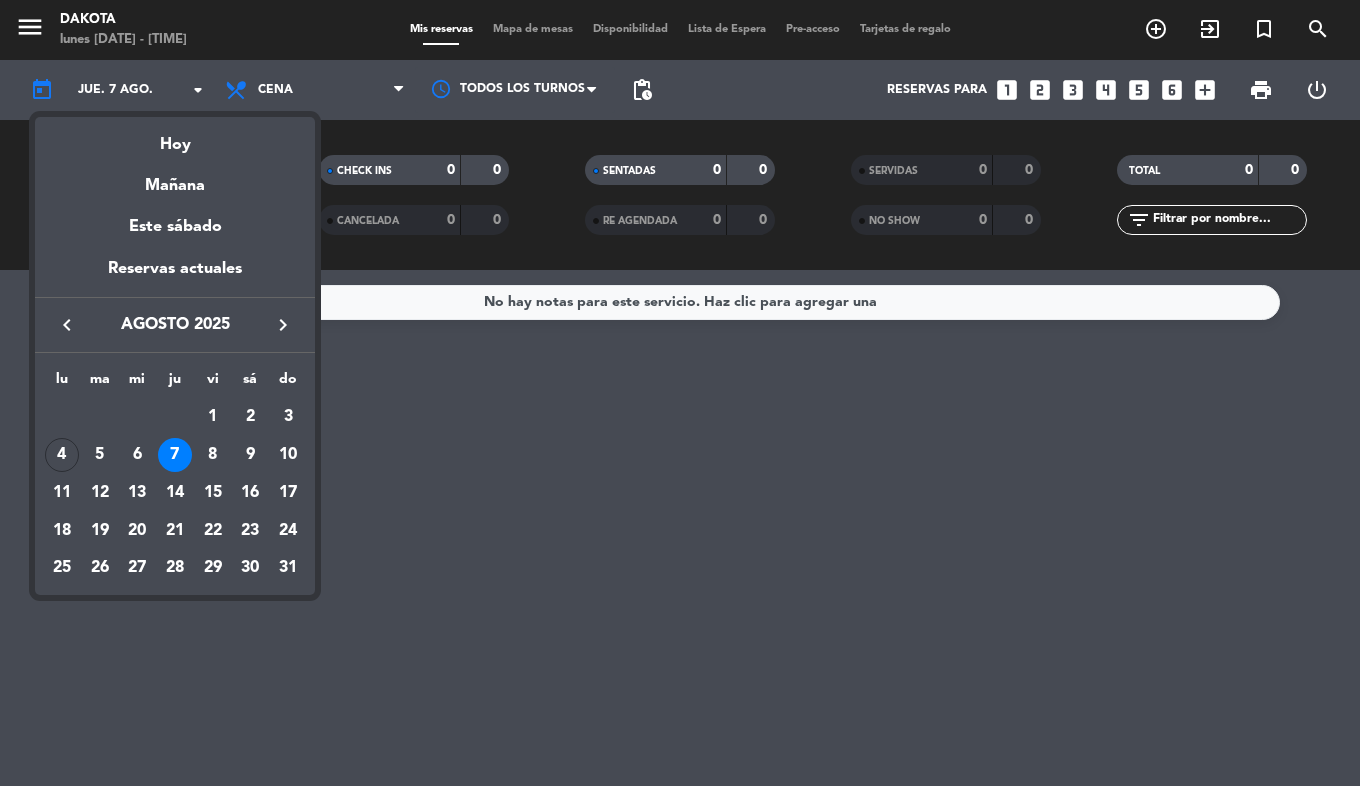 click on "6" at bounding box center (137, 455) 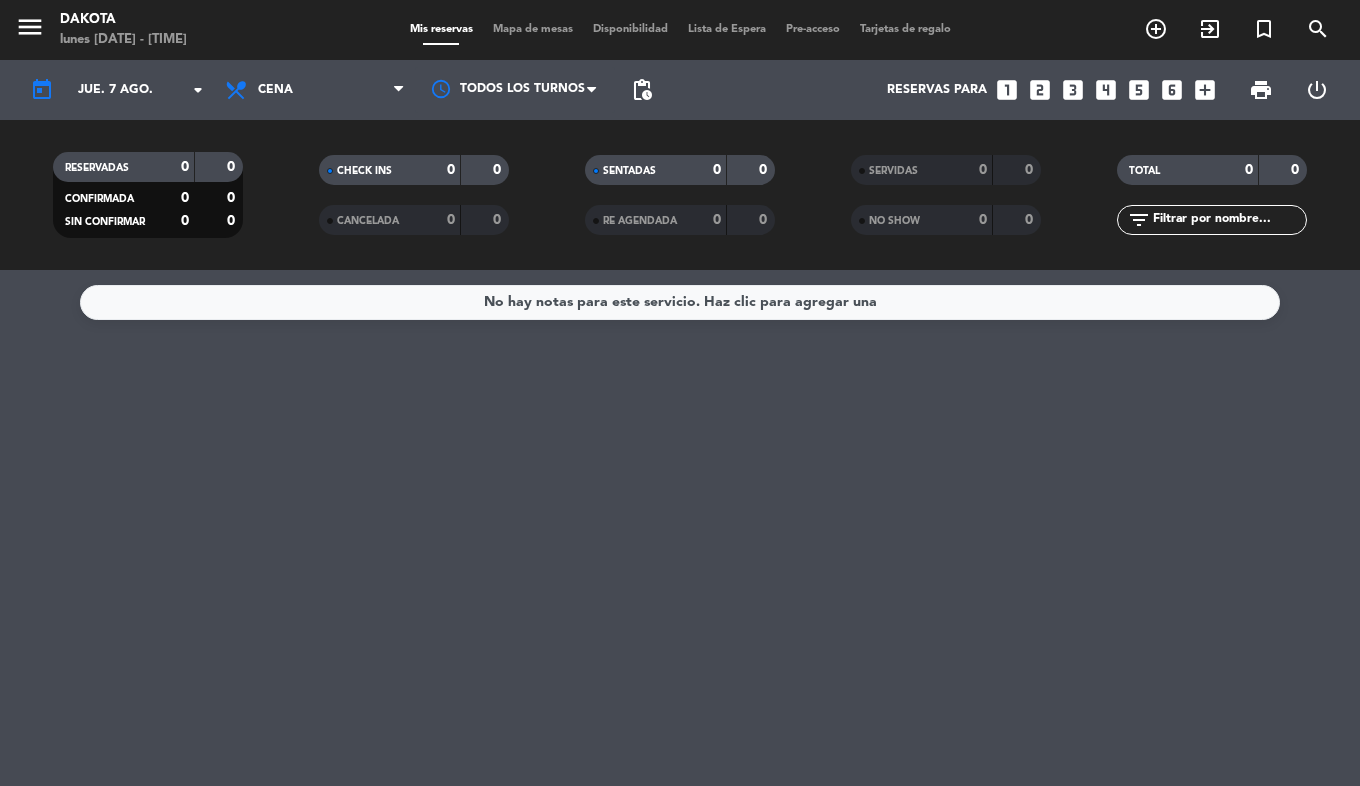 type on "mié. 6 ago." 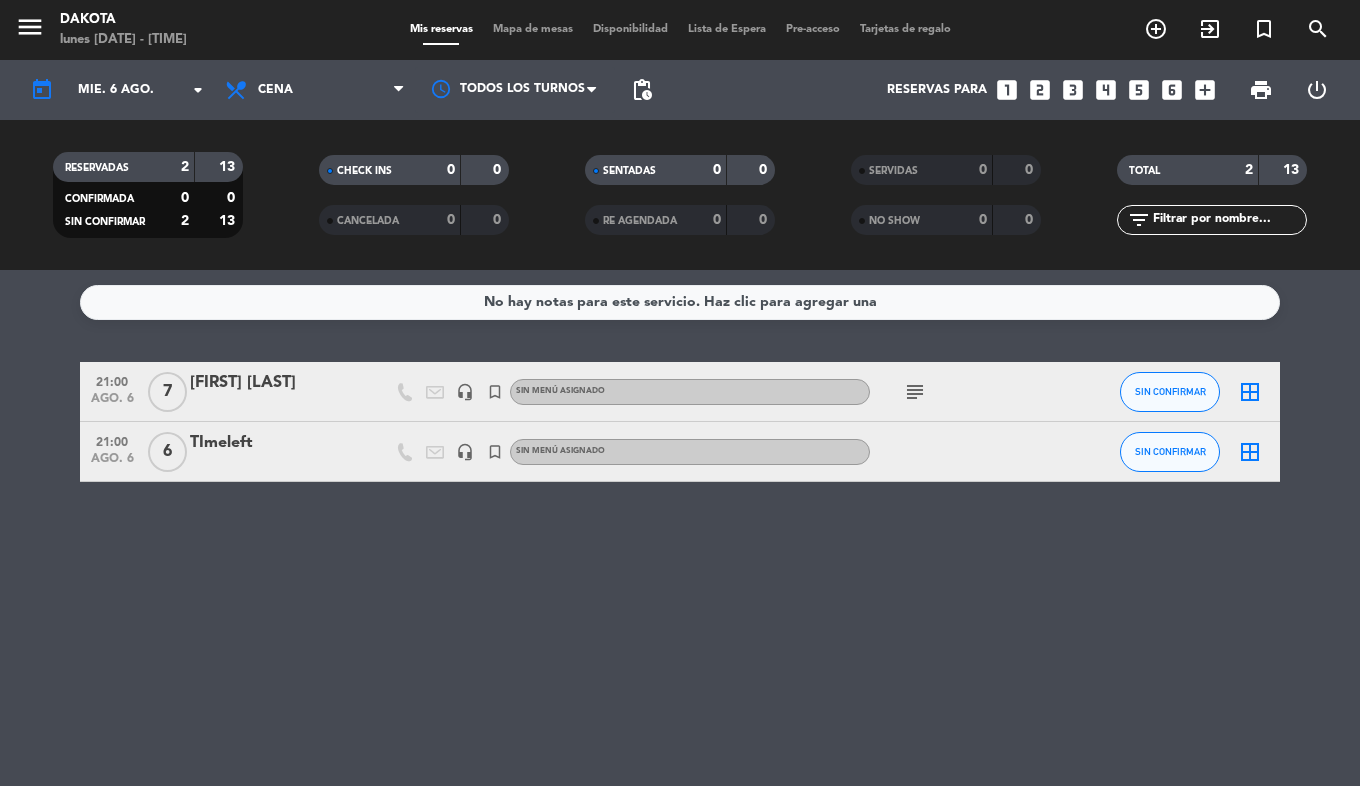 click on "subject" 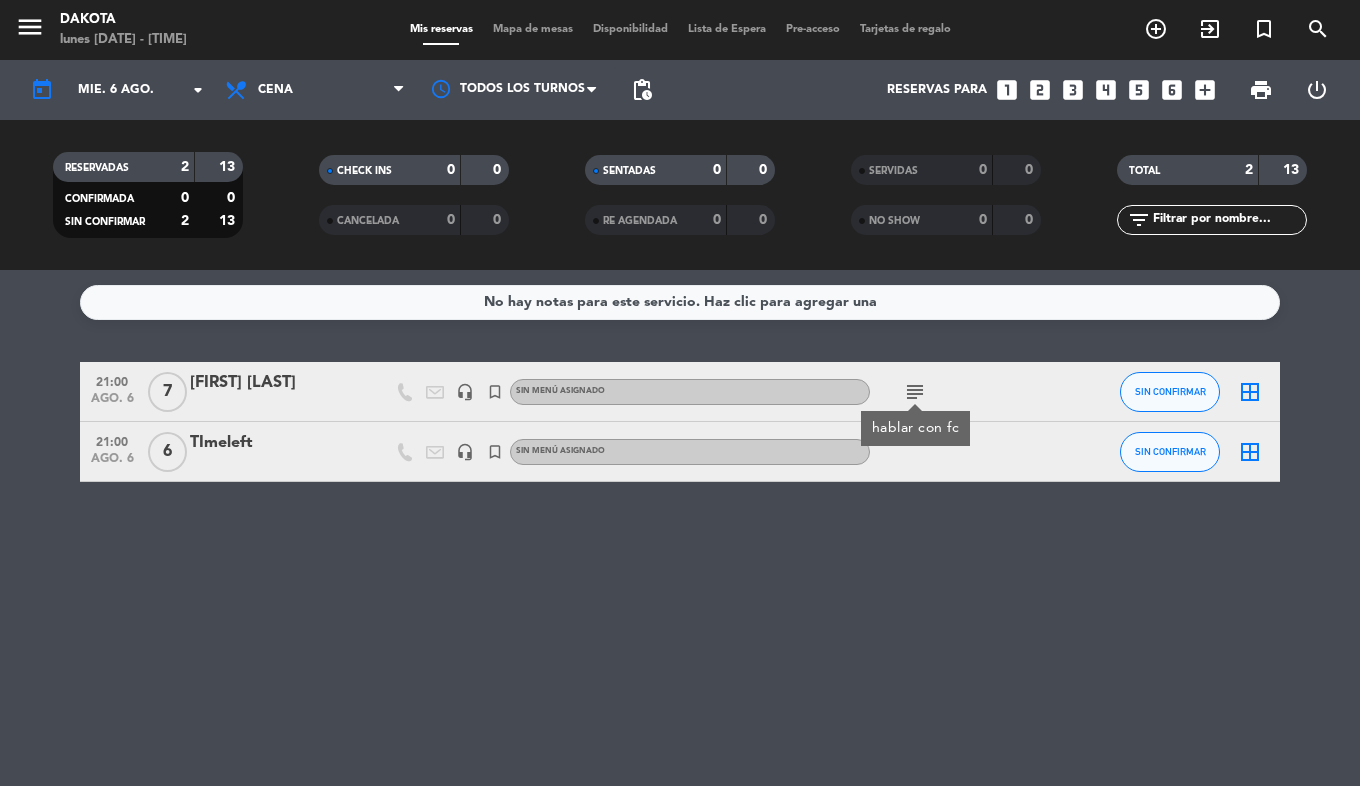 click on "subject  hablar con fc" 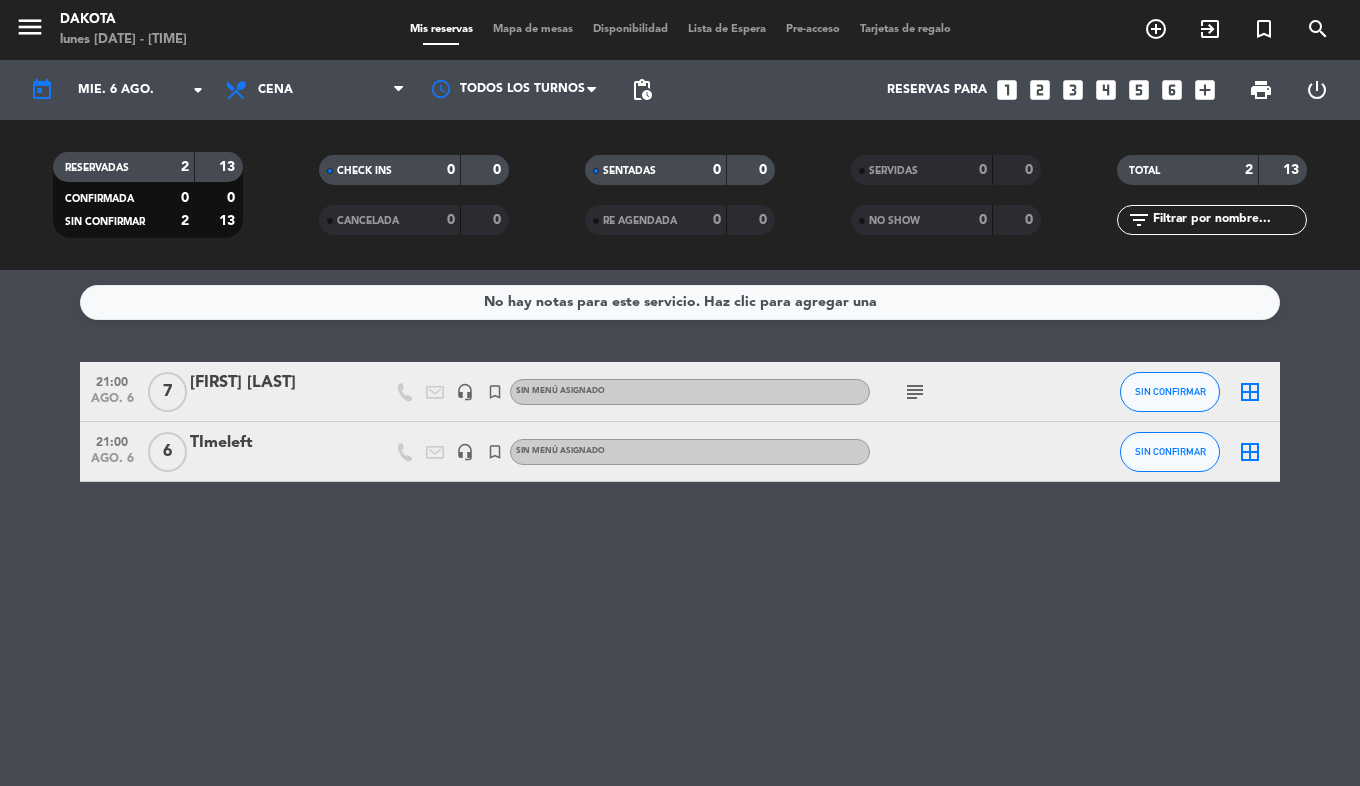 click on "[FIRST] [LAST]" 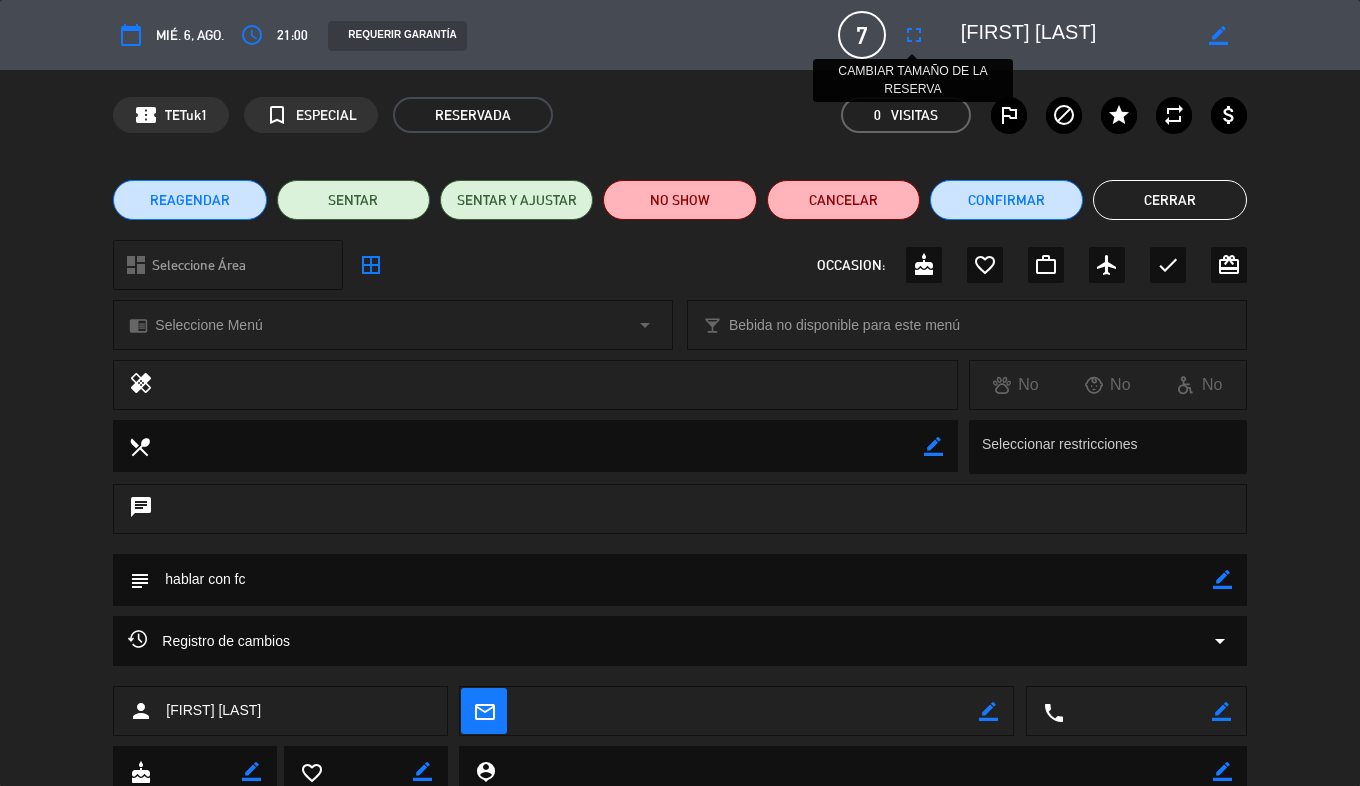 click on "fullscreen" at bounding box center (914, 35) 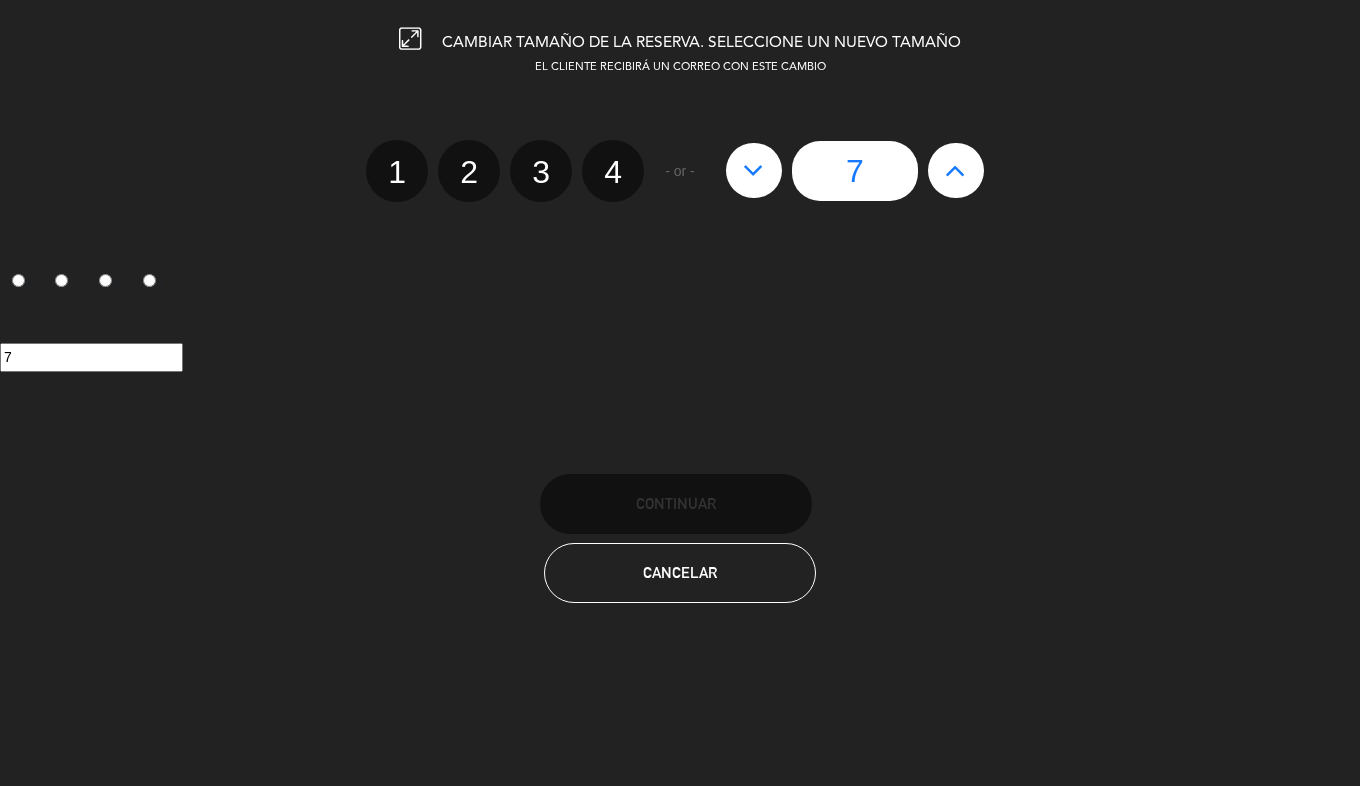 click 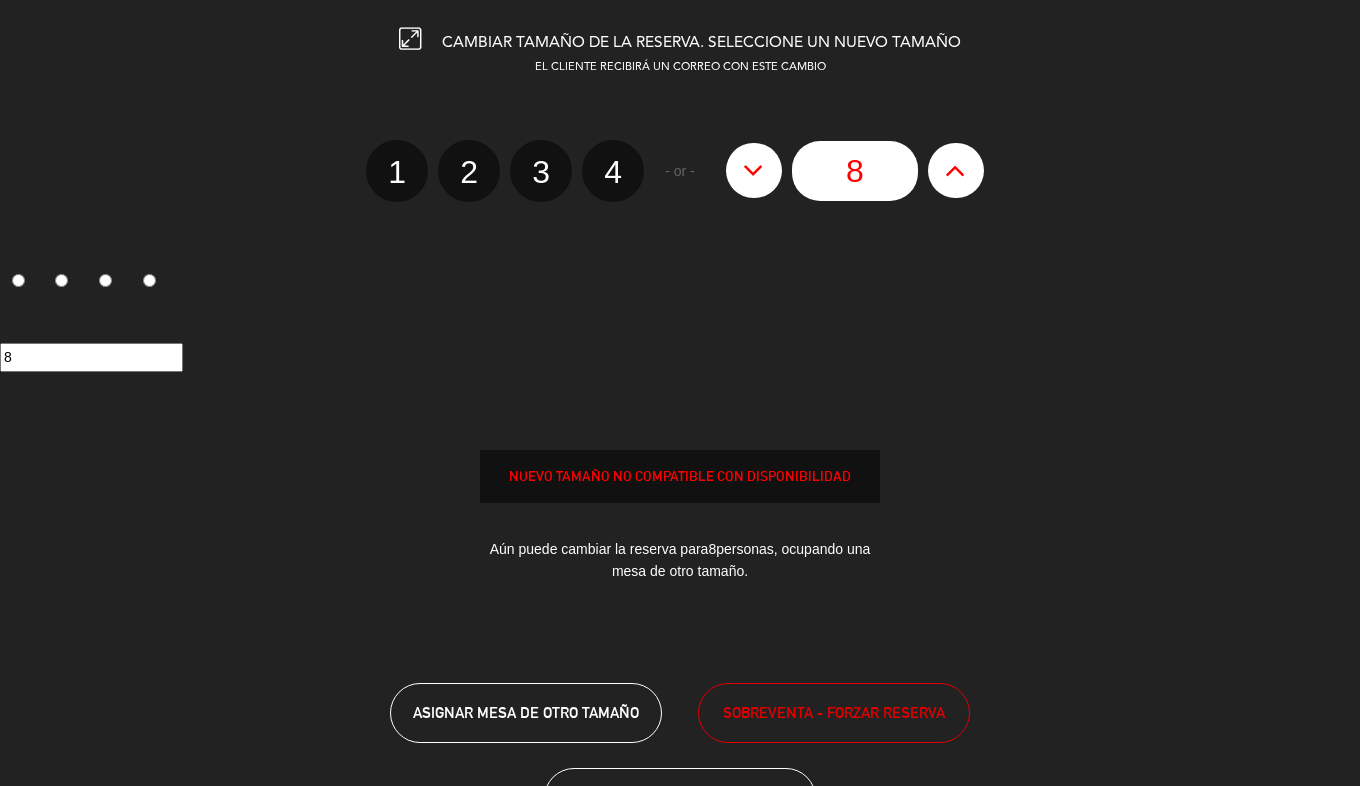 click 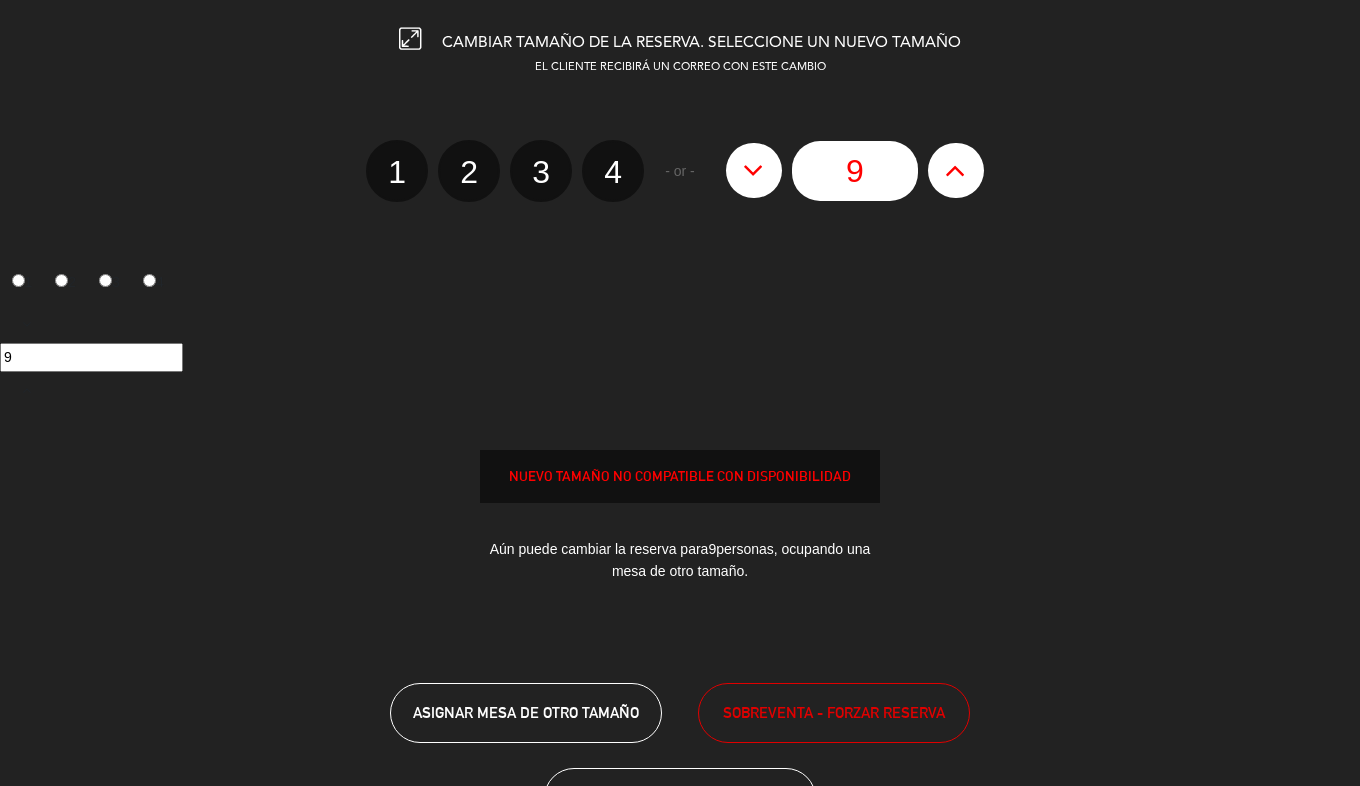 click 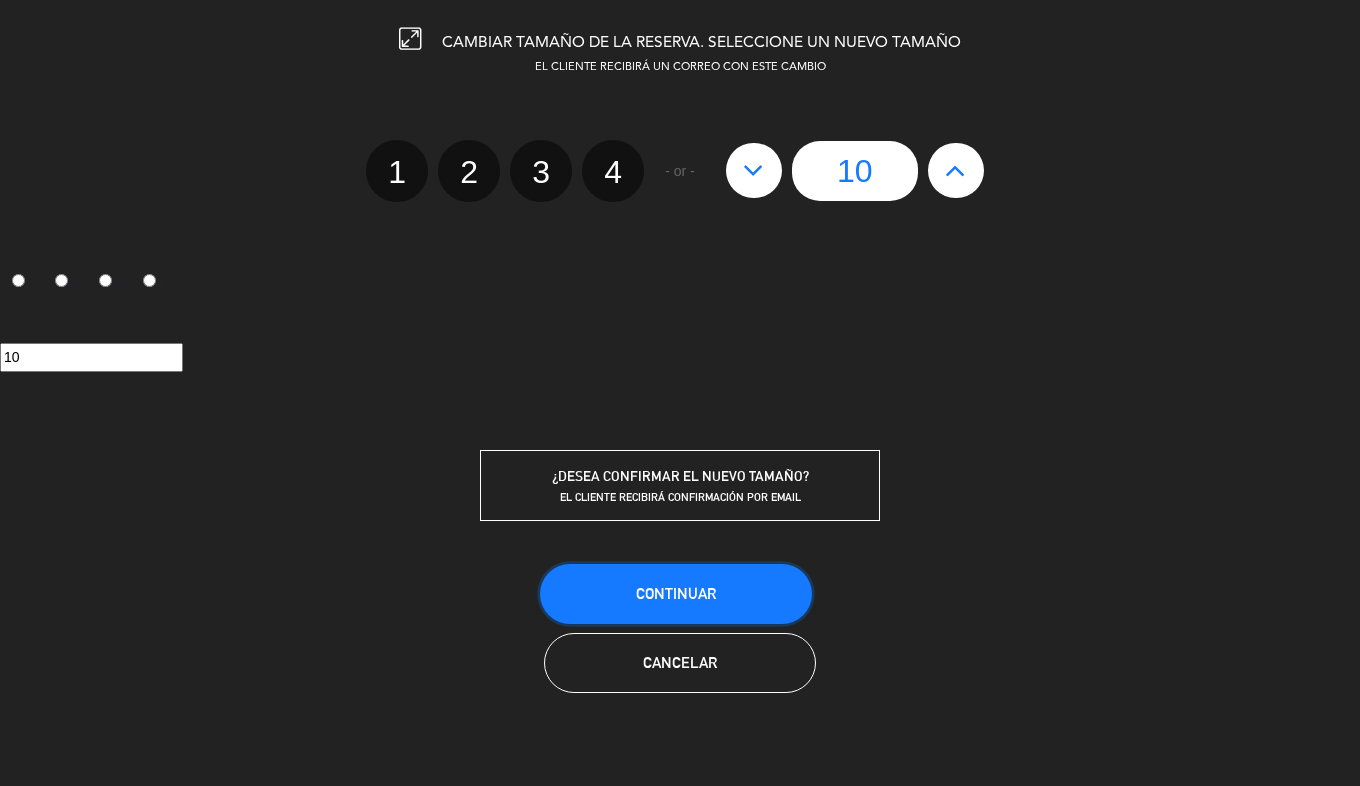 click on "Continuar" at bounding box center (676, 593) 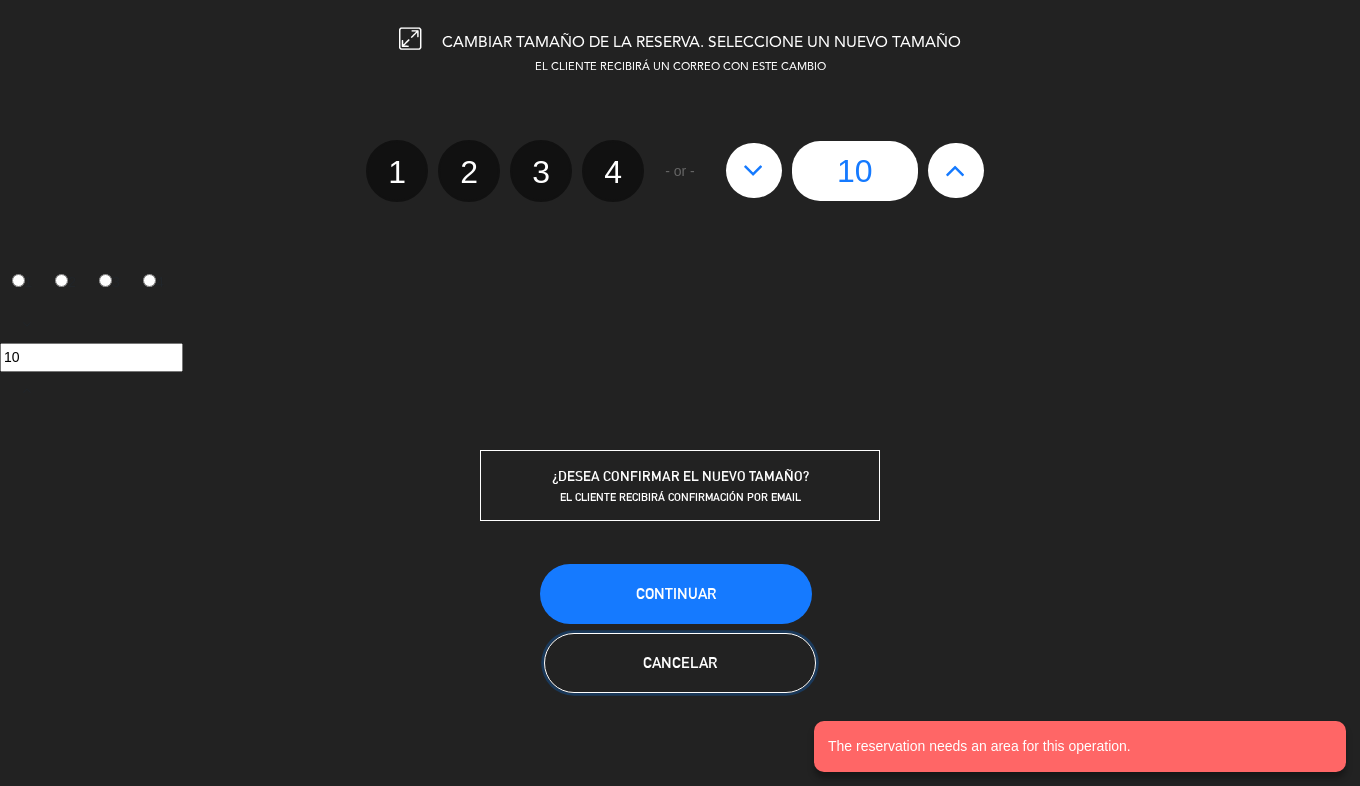 click on "Cancelar" 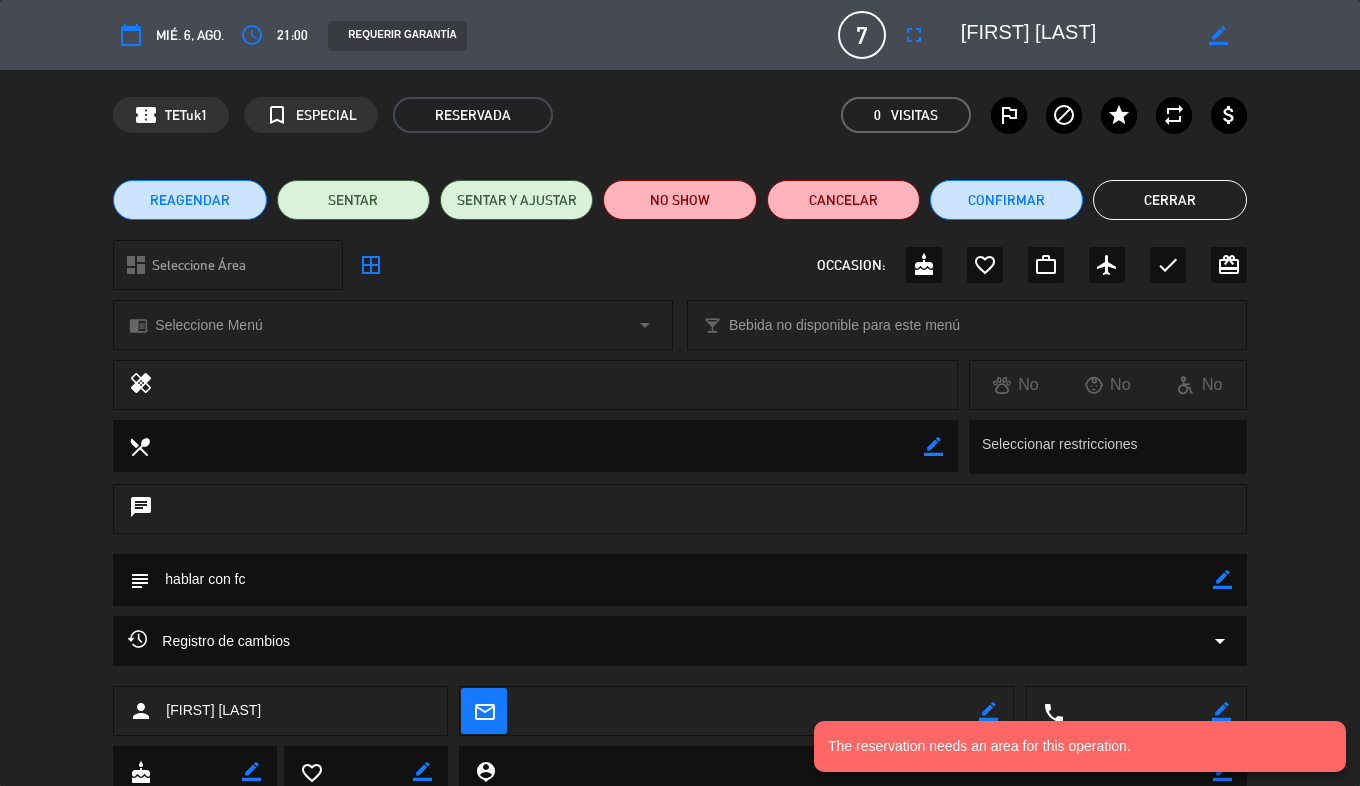 click on "REAGENDAR" 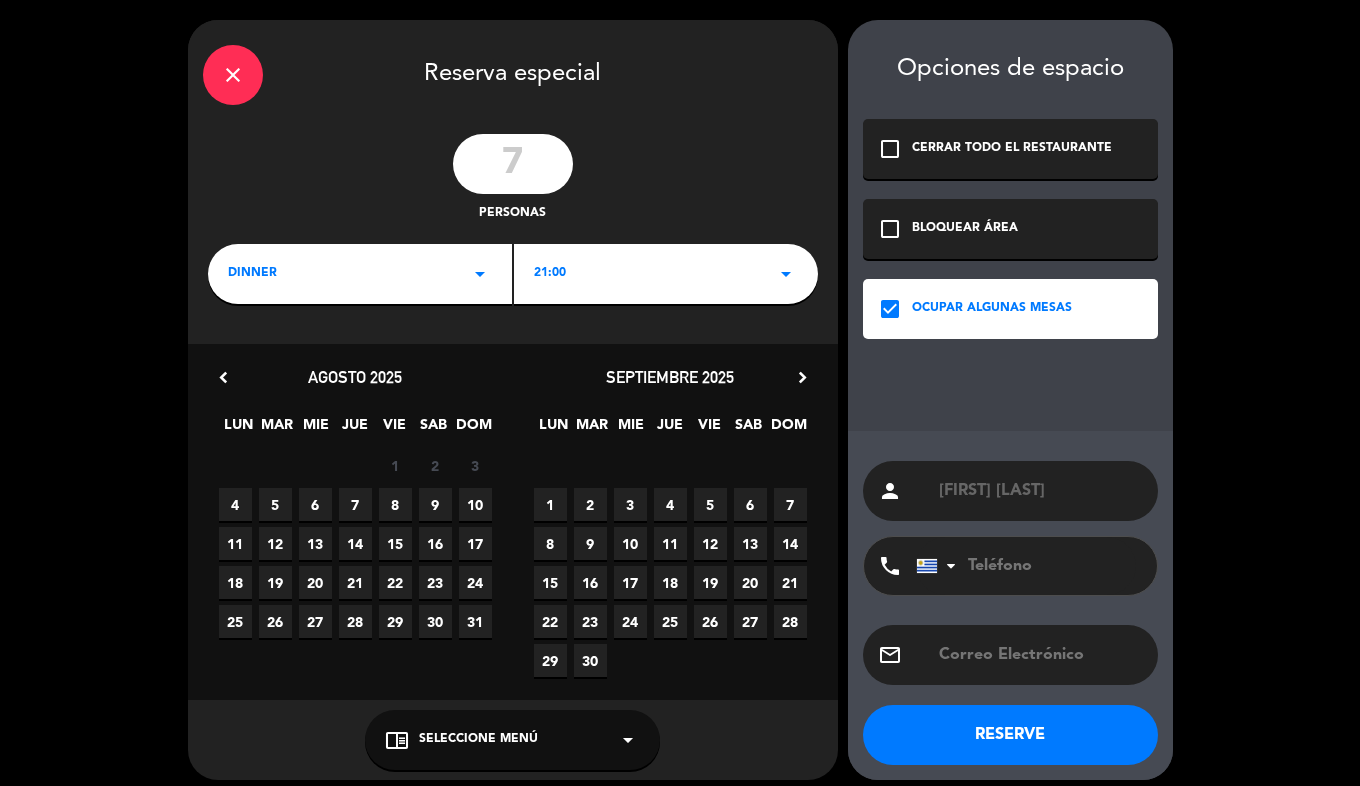 click on "6" at bounding box center (315, 504) 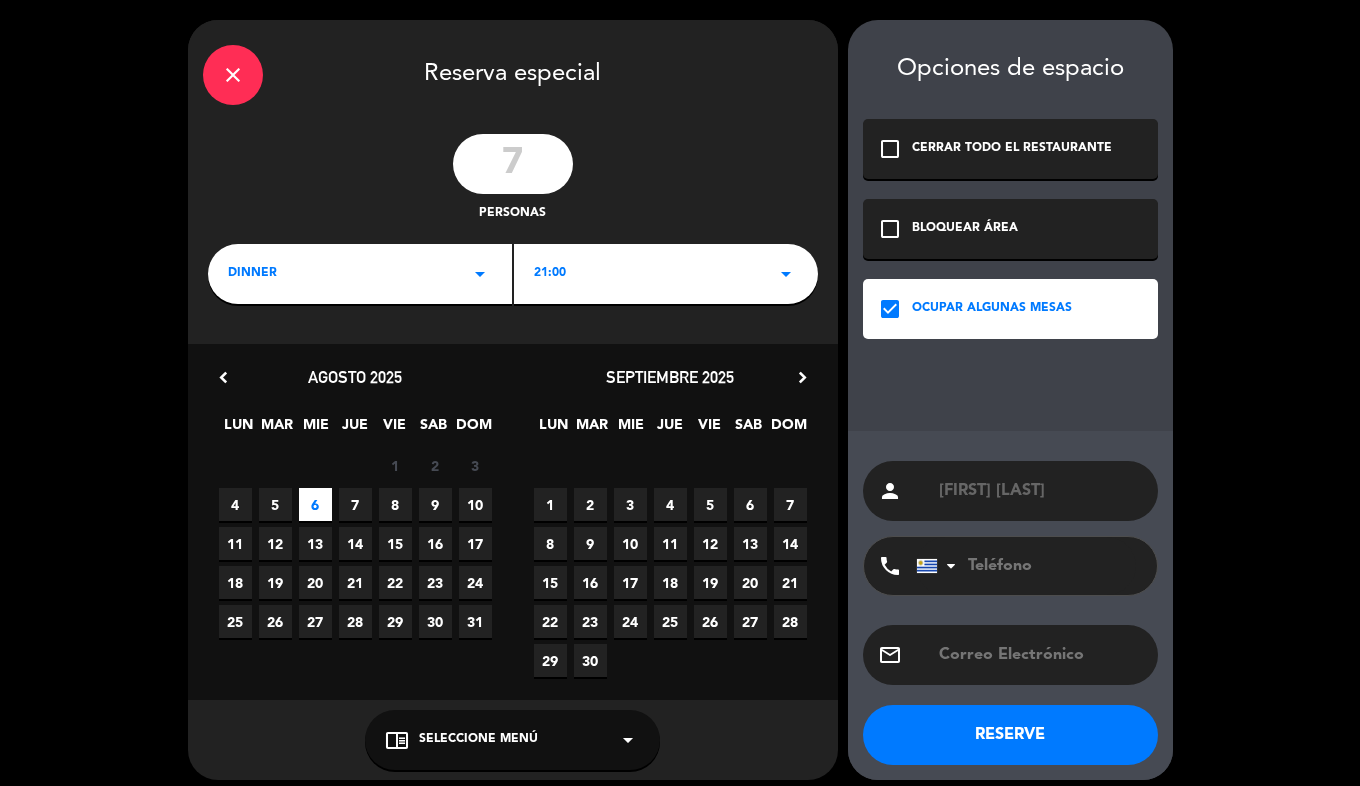 click on "7" 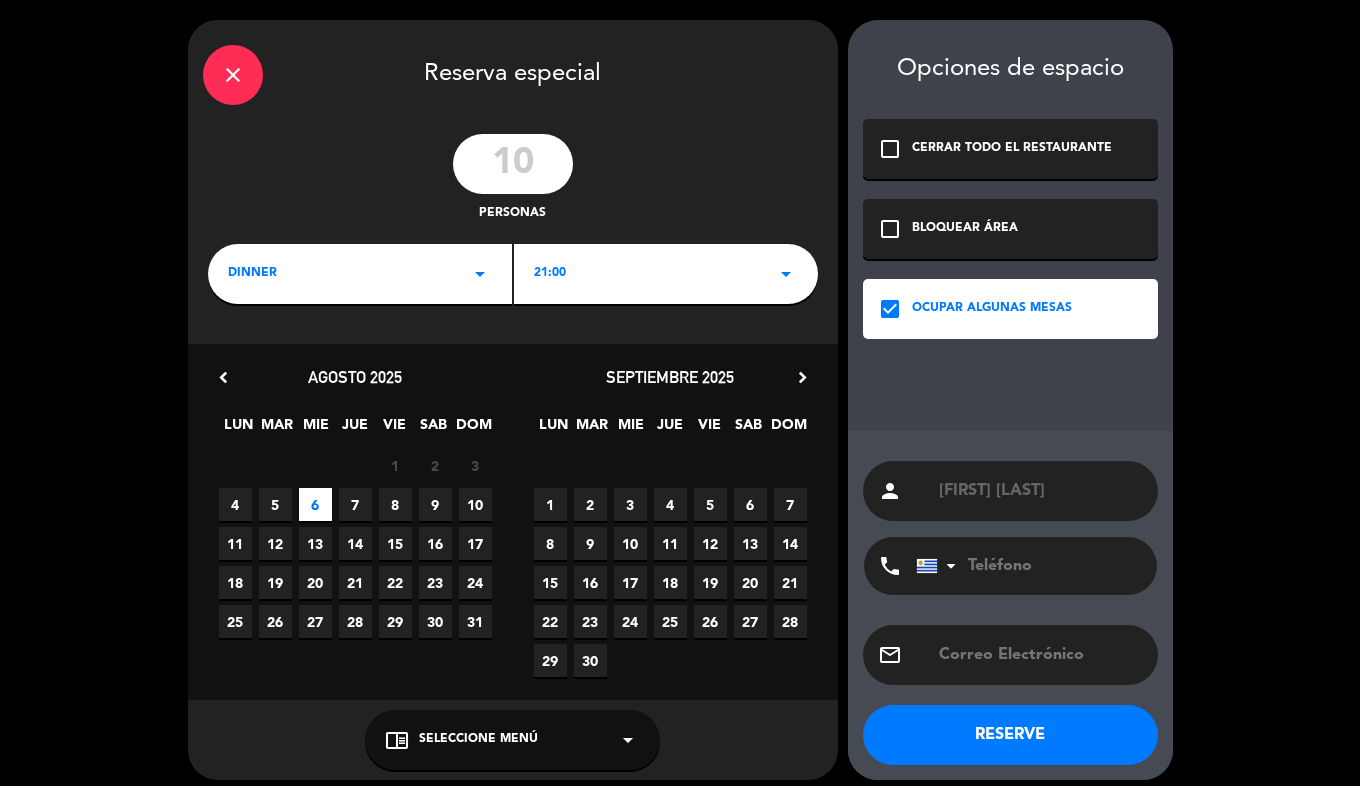 type on "10" 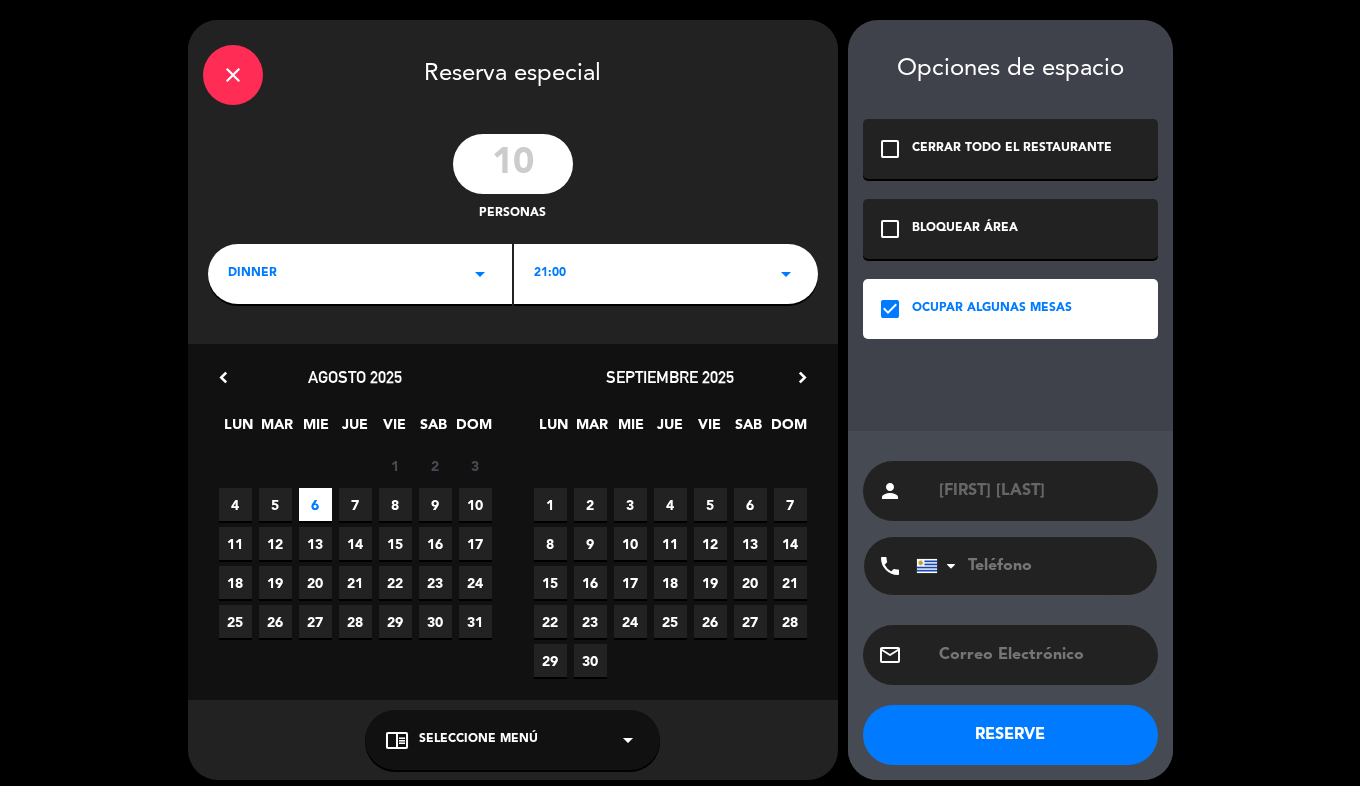 click on "RESERVE" 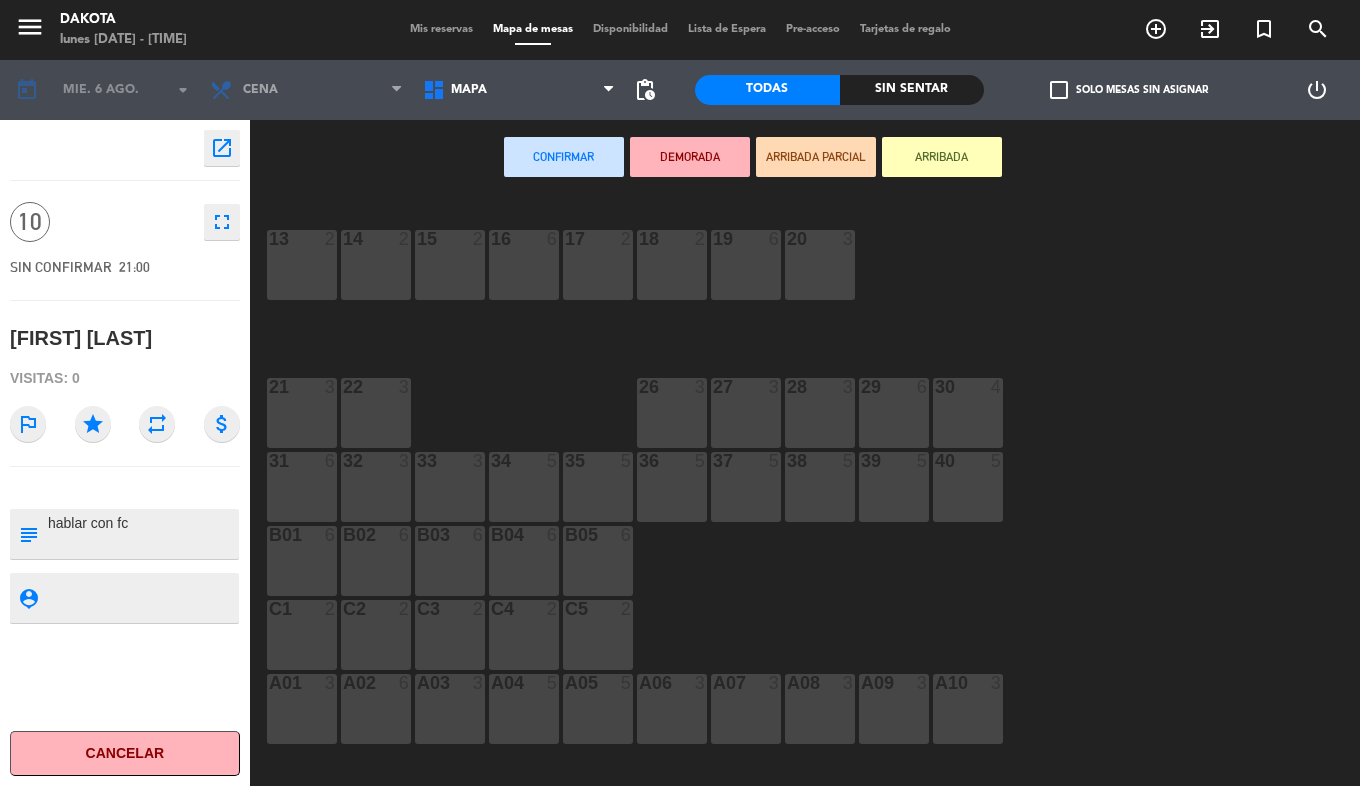 click on "Mis reservas" at bounding box center [441, 29] 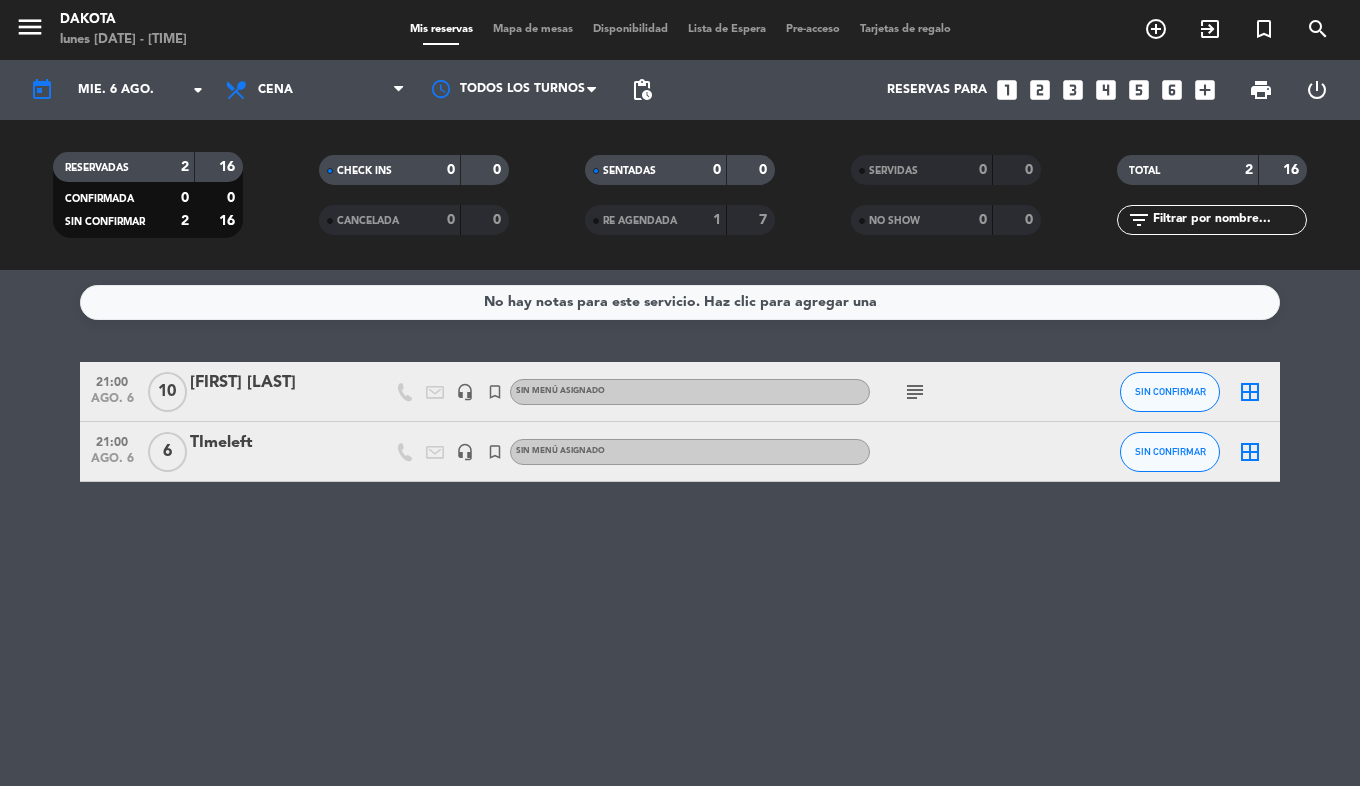 click on "[FIRST] [LAST]" 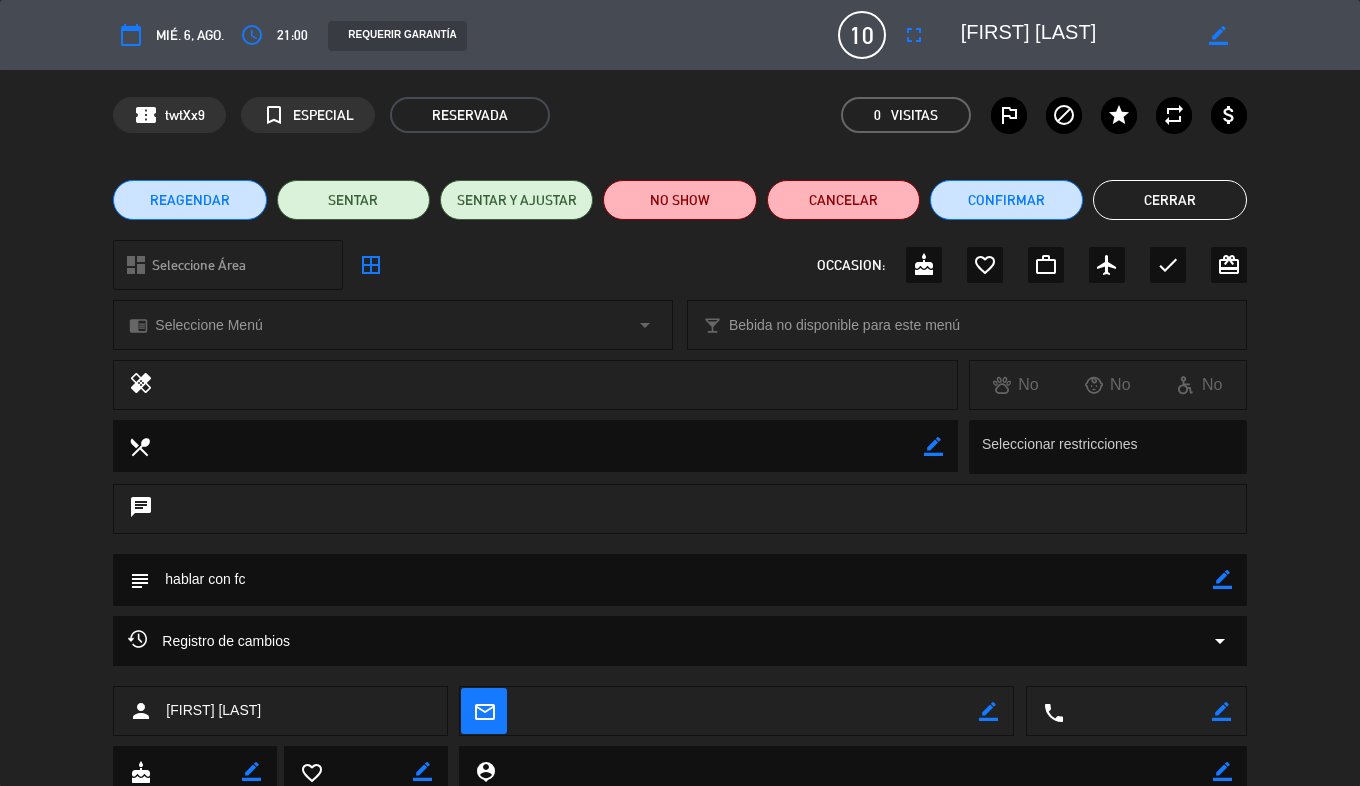click on "border_color" 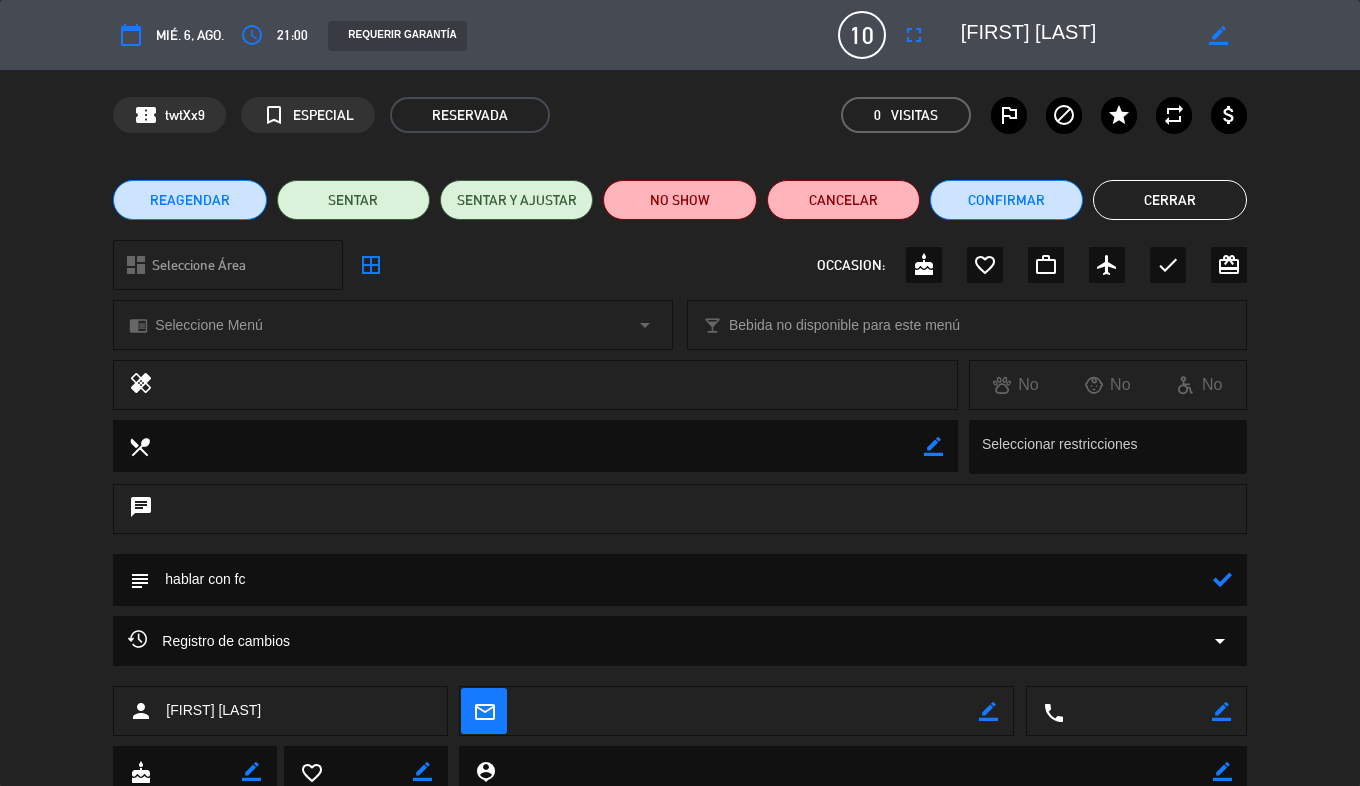 click 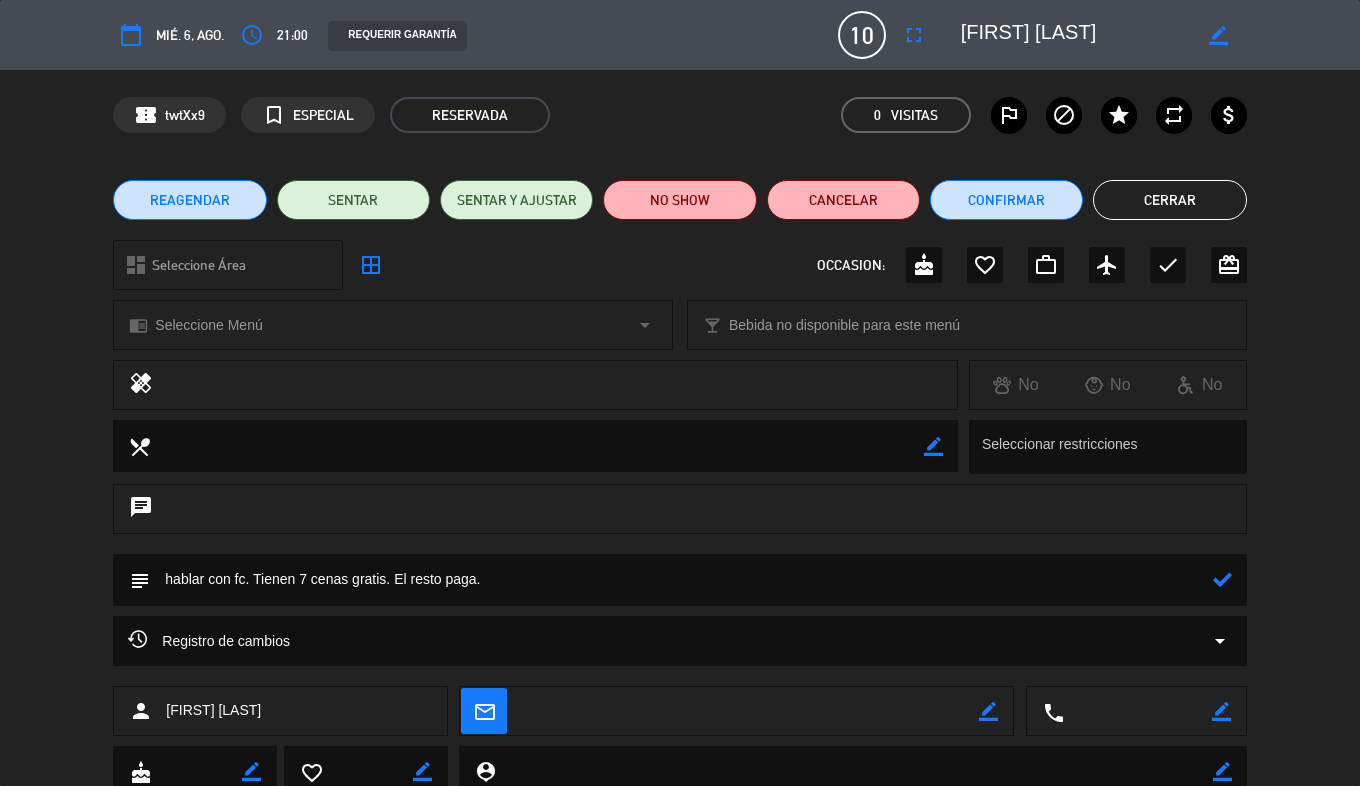 click 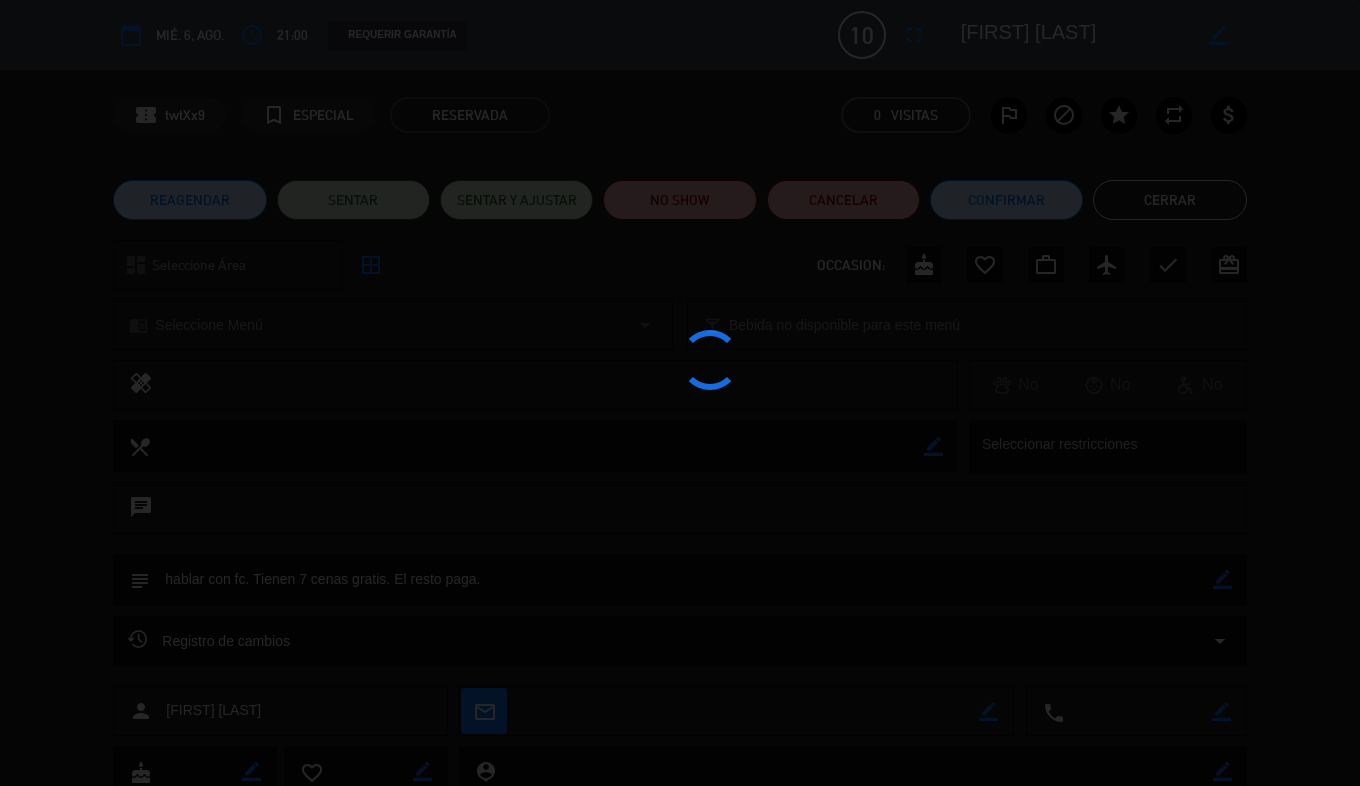 type on "hablar con fc. Tienen 7 cenas gratis. El resto paga." 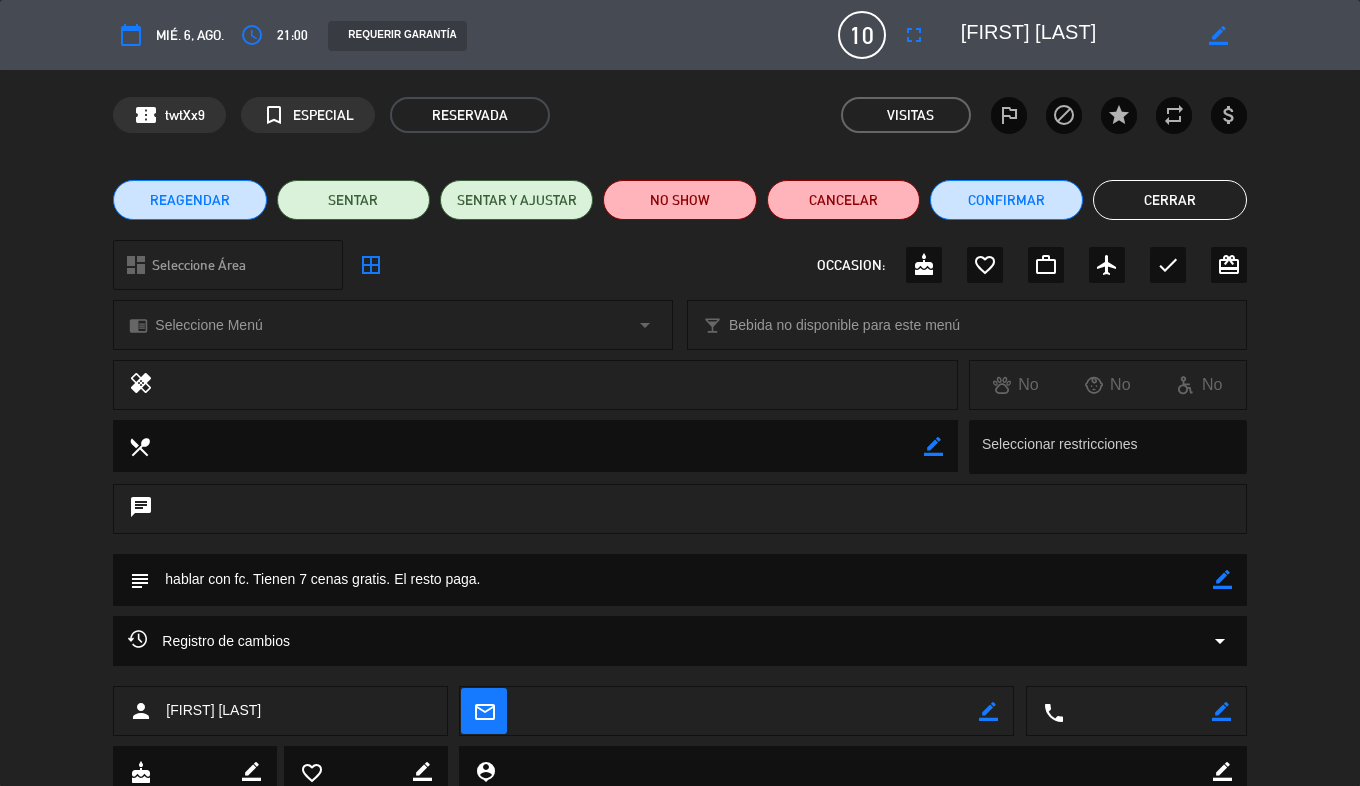 click on "Cerrar" 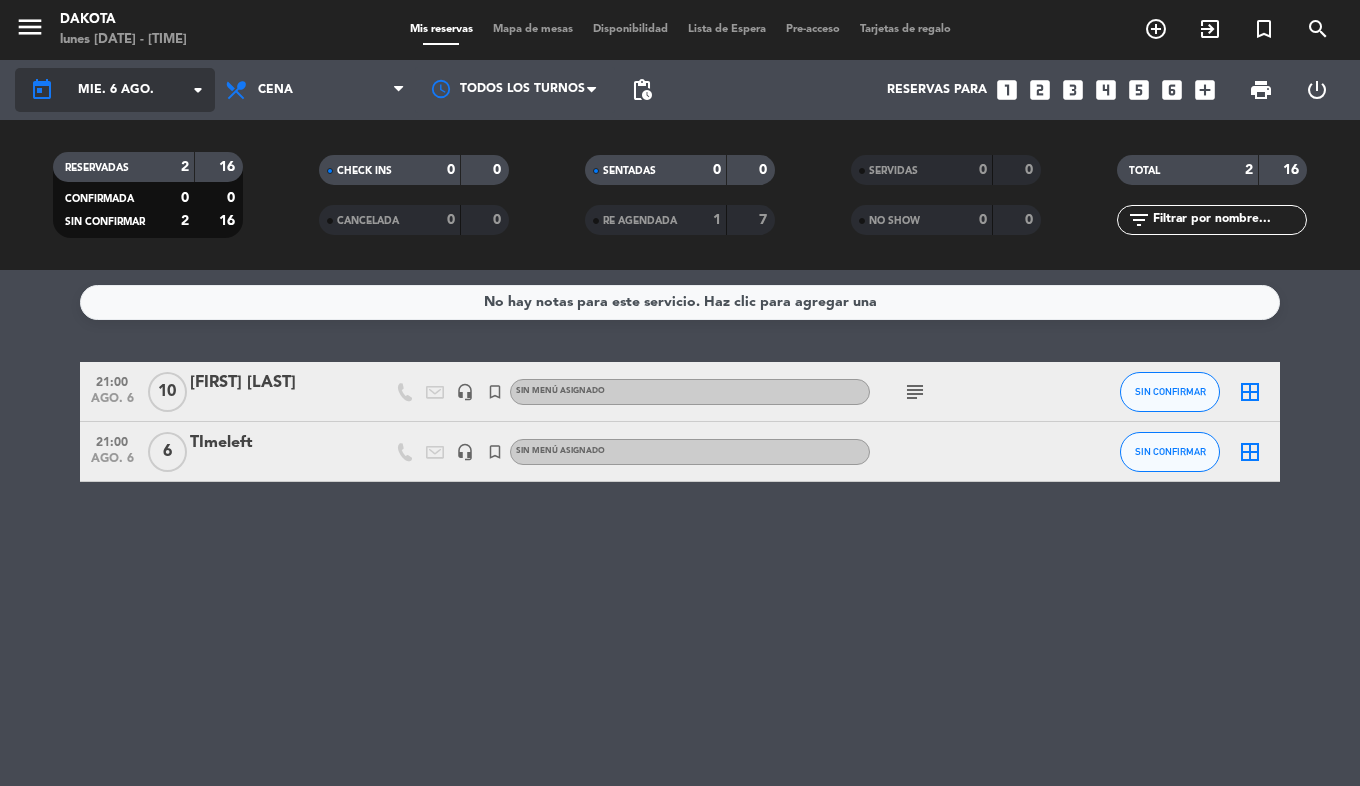 click on "mié. 6 ago." 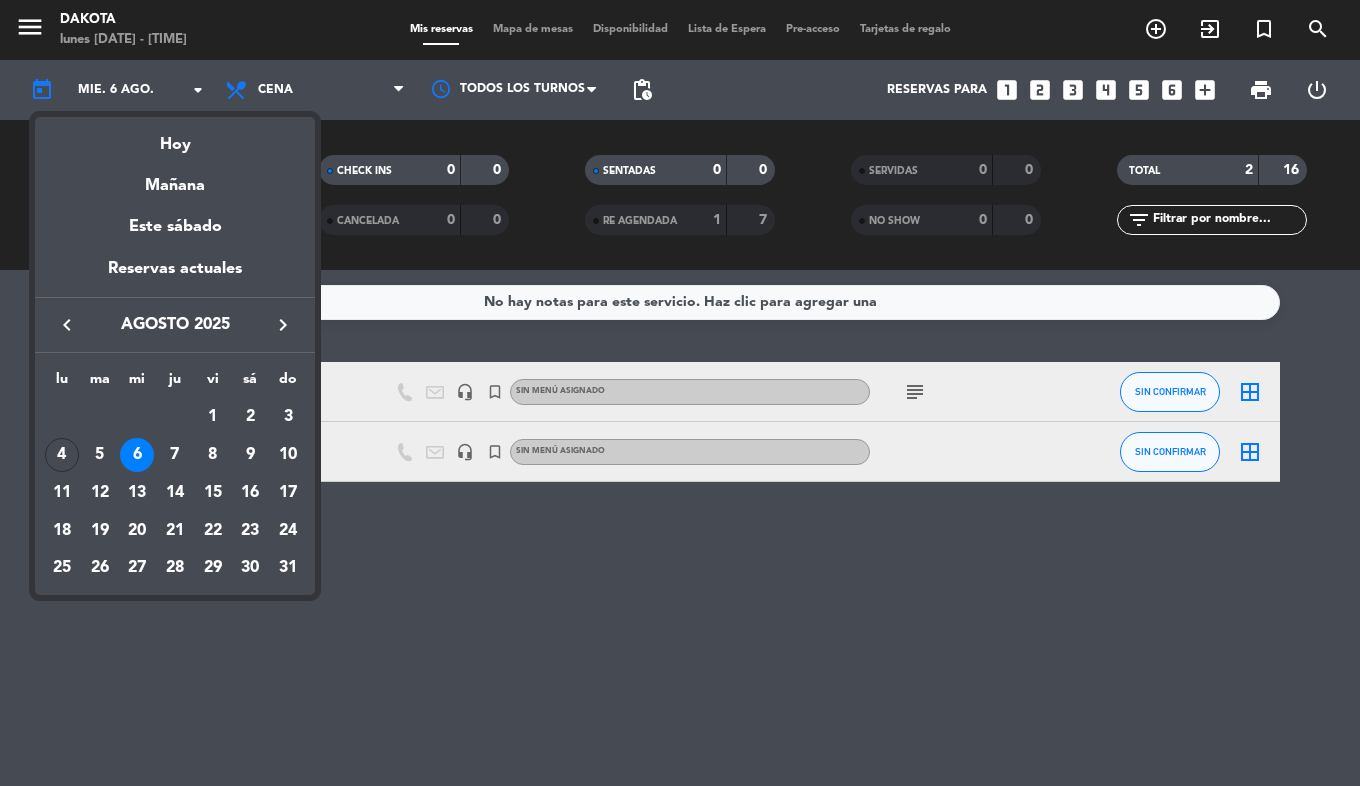 click at bounding box center [680, 393] 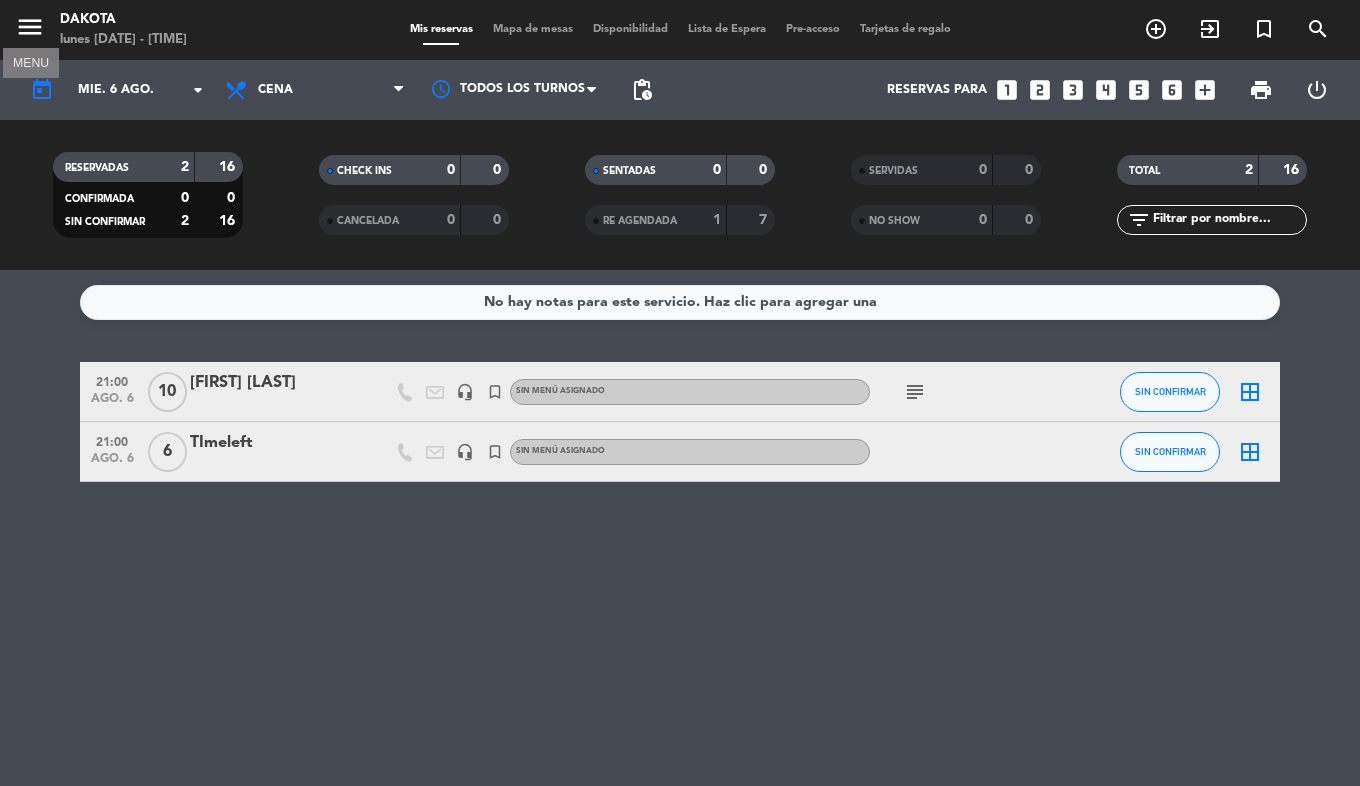 click on "menu" at bounding box center (30, 27) 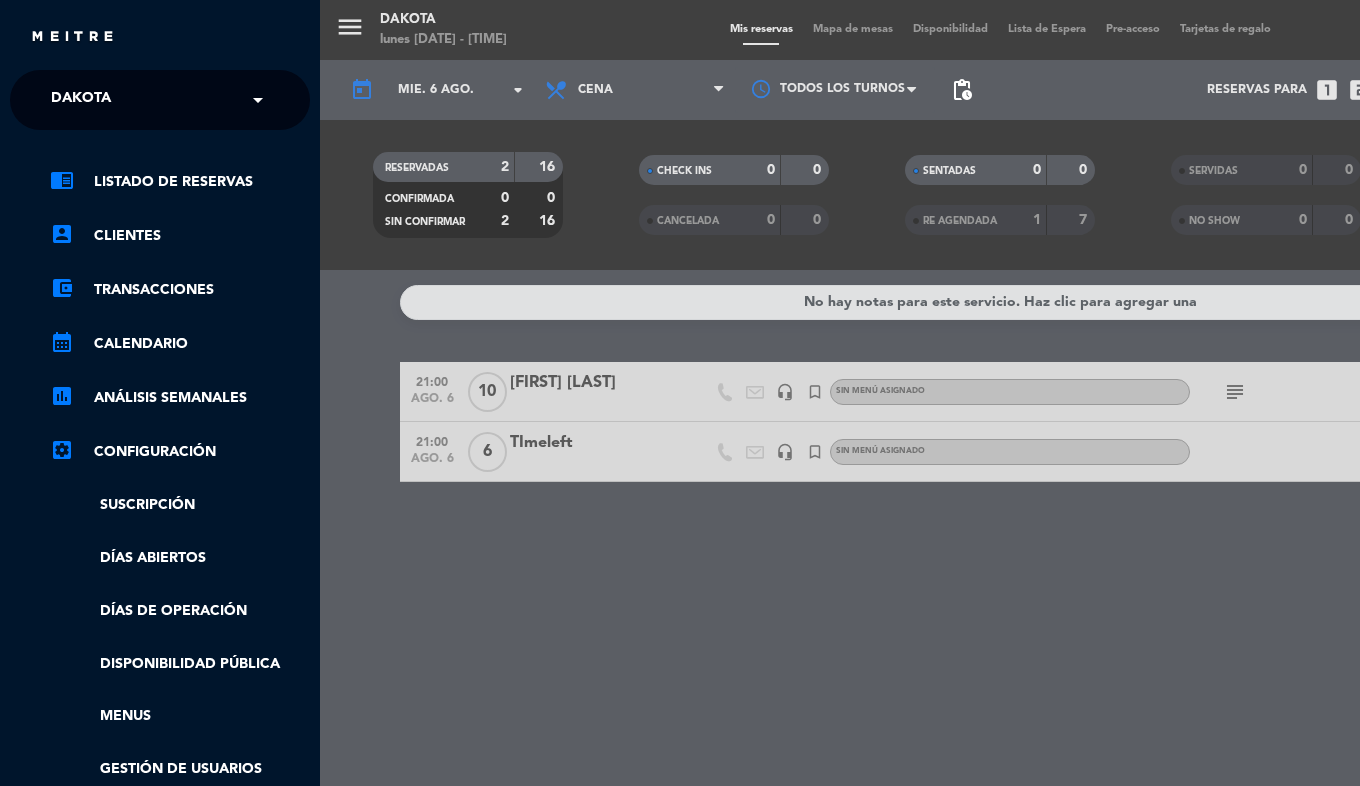 click on "× [LAST]" 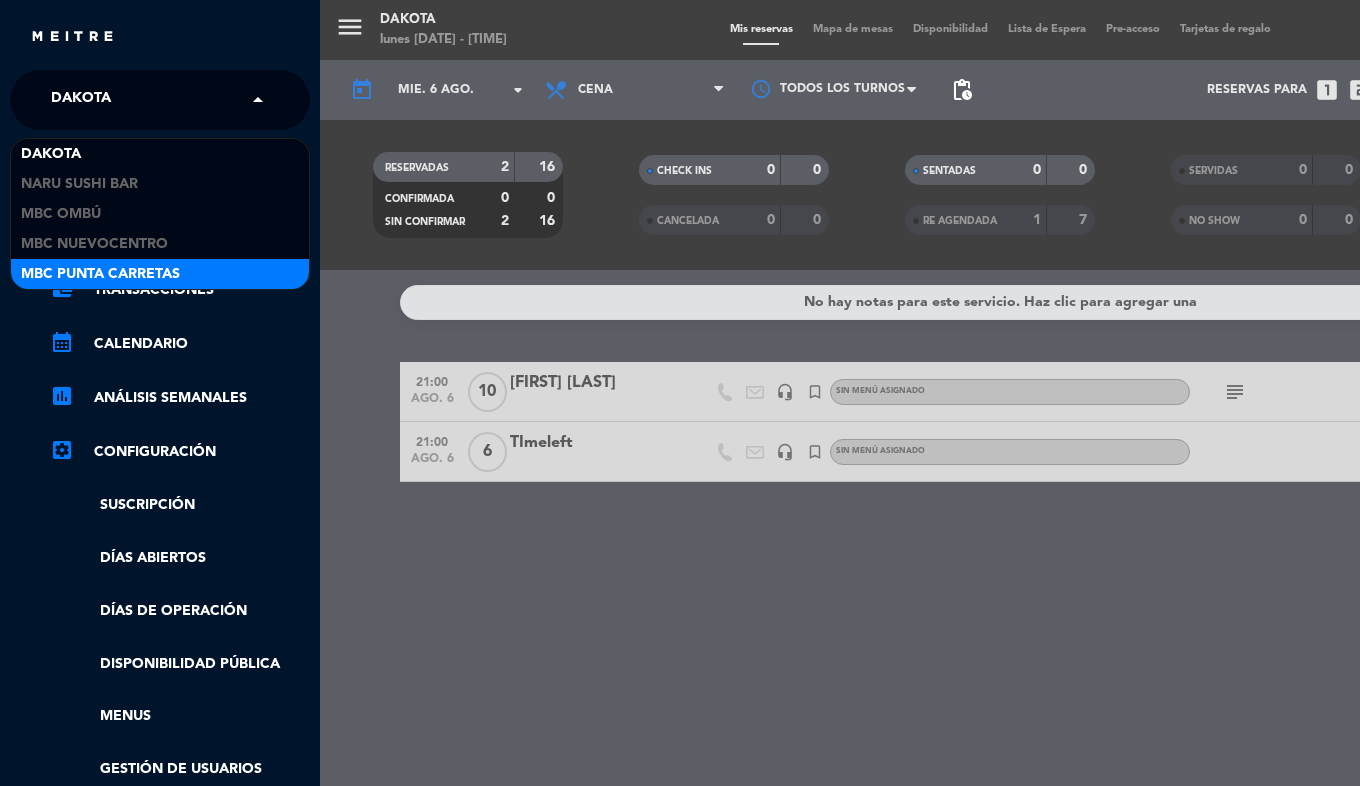 click on "MBC Punta Carretas" at bounding box center (100, 274) 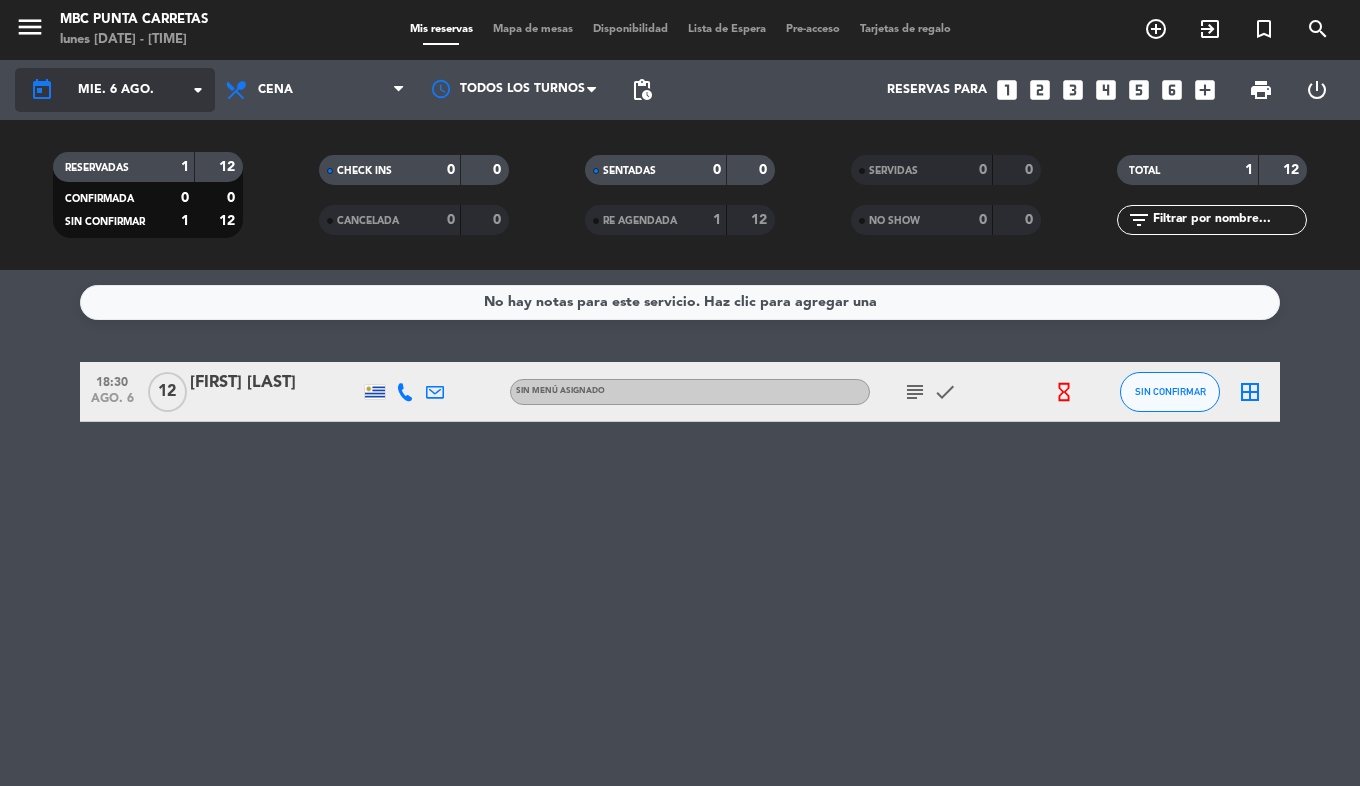 click on "mié. 6 ago." 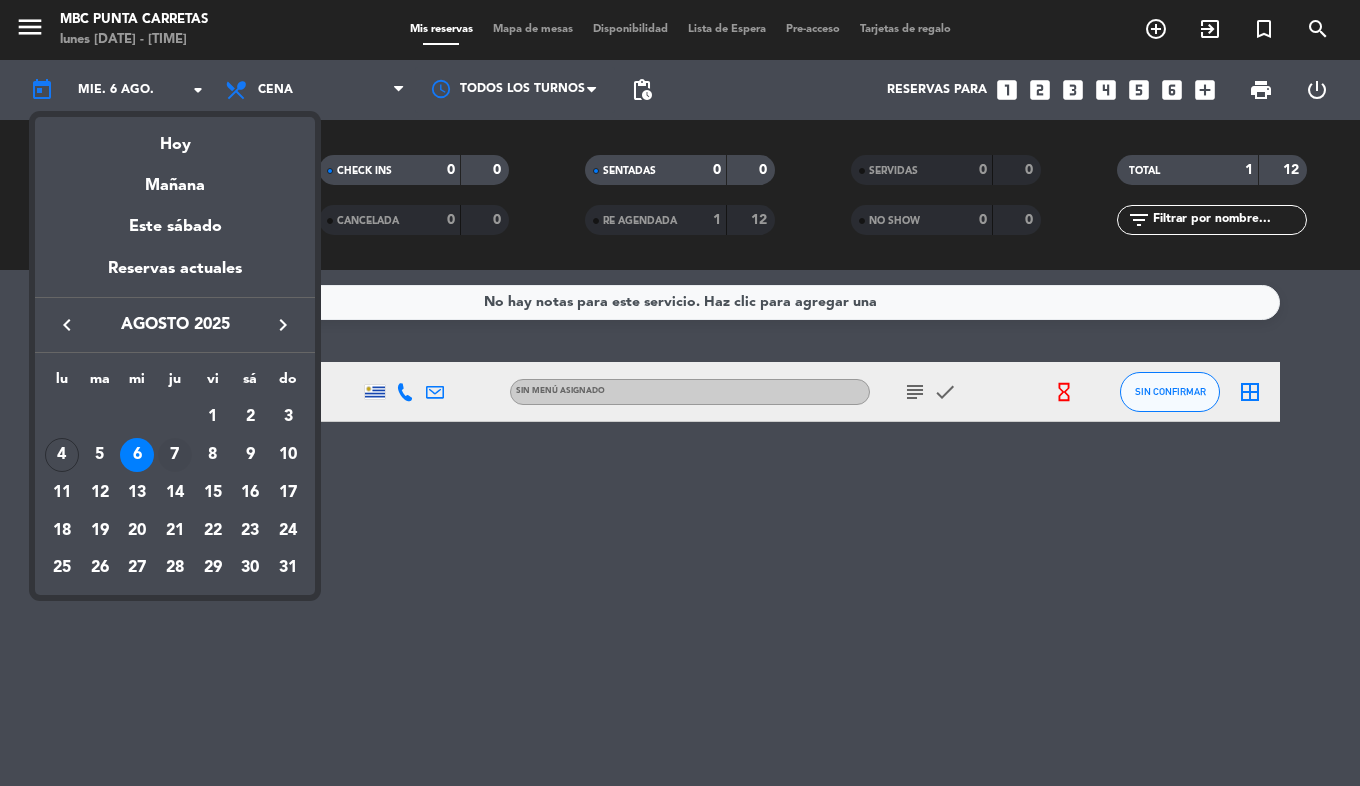 click on "7" at bounding box center [175, 455] 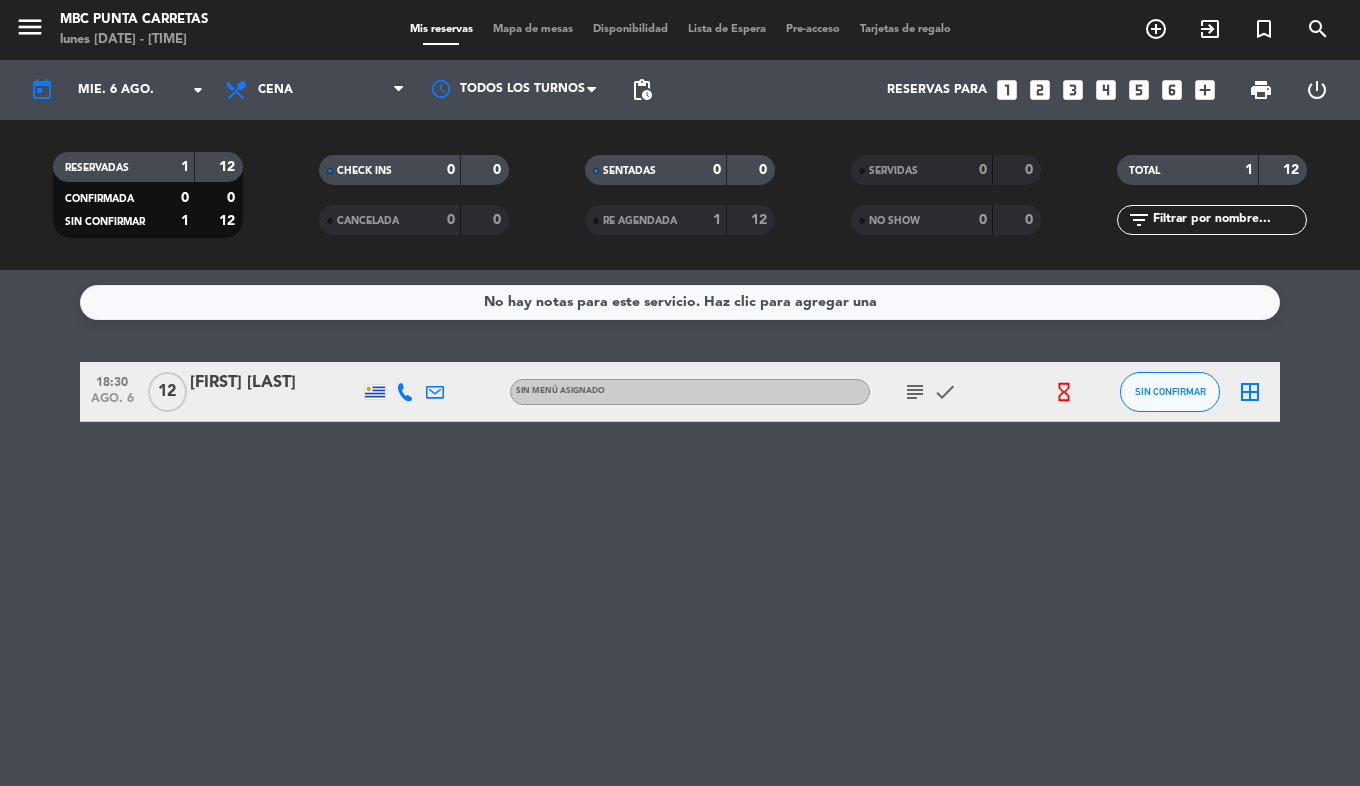 type on "jue. 7 ago." 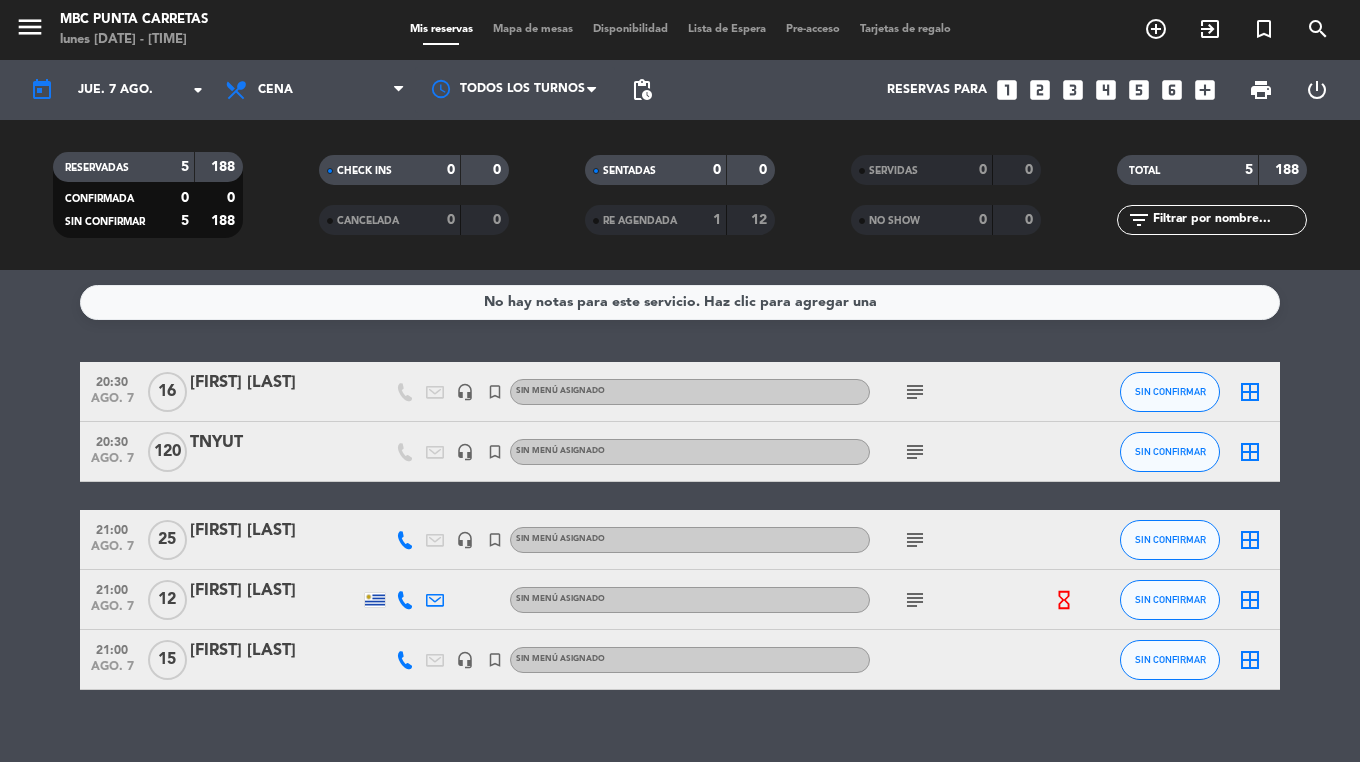 click on "subject" 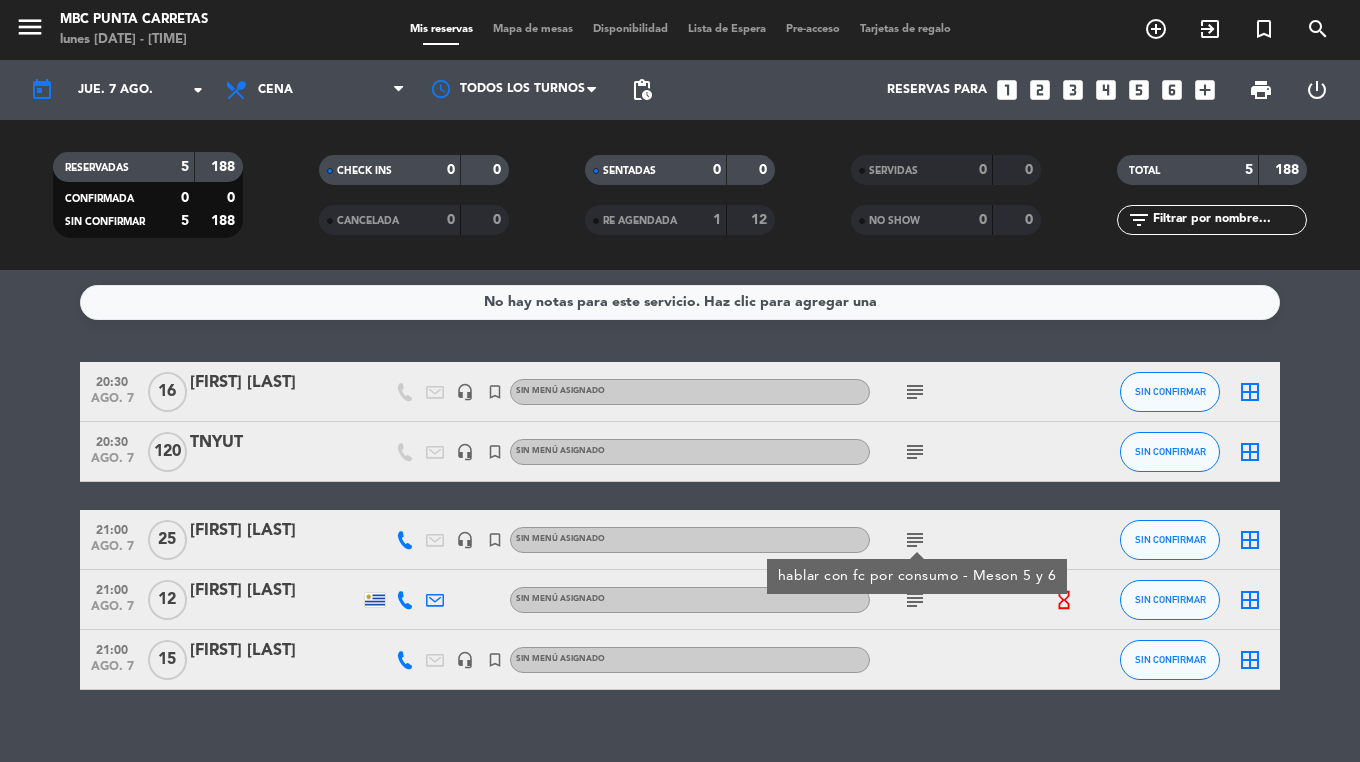 click on "No hay notas para este servicio. Haz clic para agregar una [TIME] ago. [DATE] 16 [FIRST] [LAST] headset_mic turned_in_not Sin menú asignado subject SIN CONFIRMAR border_all [TIME] ago. [DATE] 120 TNYUT headset_mic turned_in_not Sin menú asignado subject SIN CONFIRMAR border_all [TIME] ago. [DATE] 25 [FIRST] [LAST] headset_mic turned_in_not Sin menú asignado subject hablar con fc por consumo - Meson 5 y 6 SIN CONFIRMAR border_all [TIME] ago. [DATE] 12 [FIRST] [LAST] Sin menú asignado subject hourglass_empty SIN CONFIRMAR border_all [TIME] ago. [DATE] 15 [FIRST] [LAST] headset_mic turned_in_not Sin menú asignado SIN CONFIRMAR border_all" 